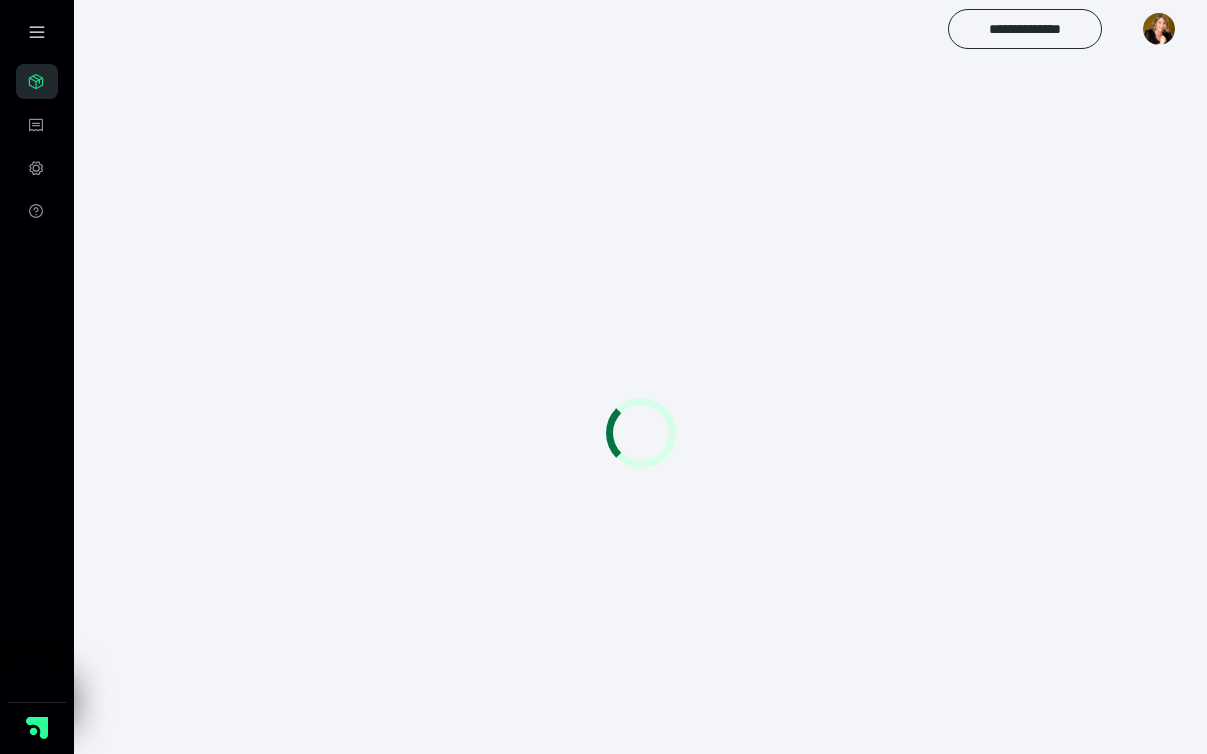 scroll, scrollTop: 0, scrollLeft: 0, axis: both 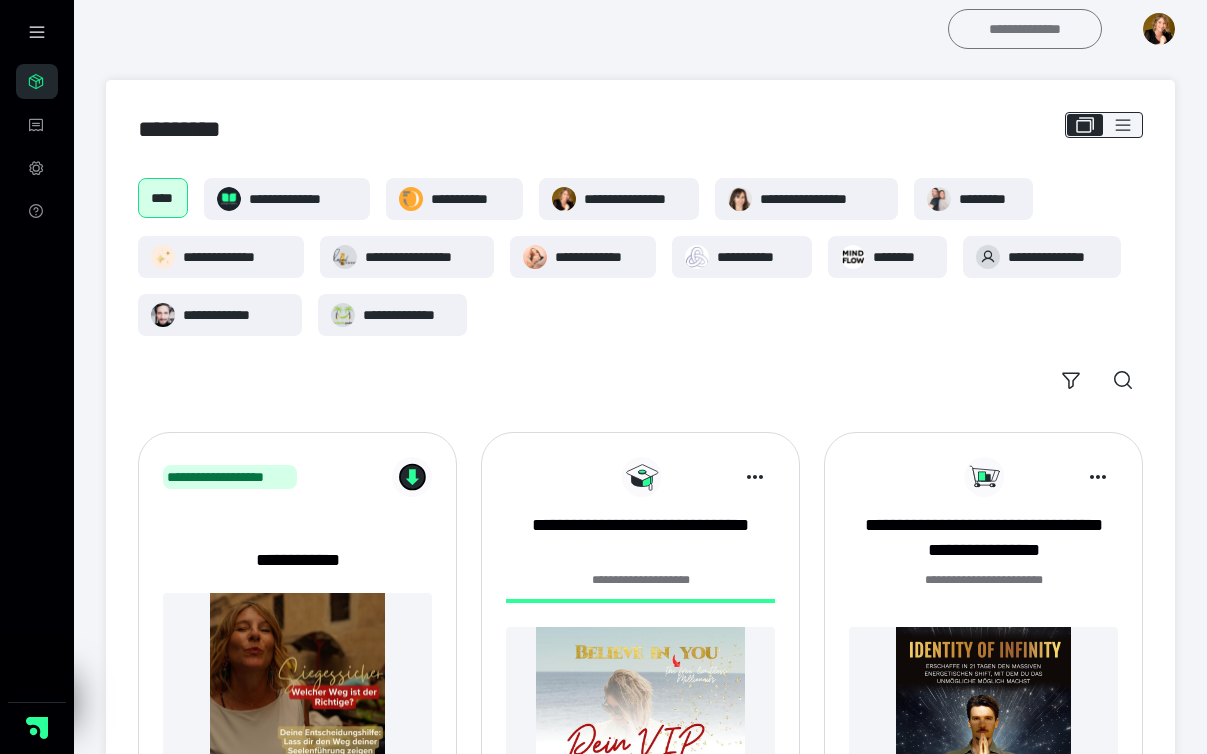 click on "**********" at bounding box center [1025, 29] 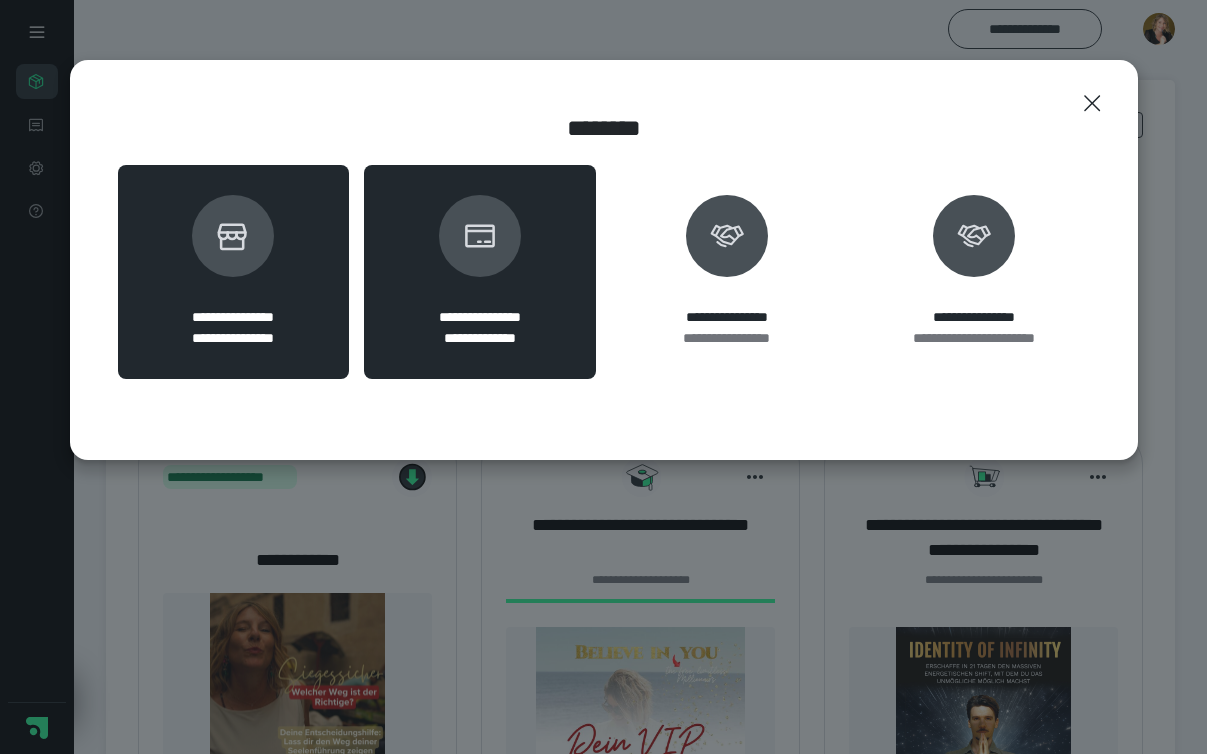 click on "**********" at bounding box center (234, 272) 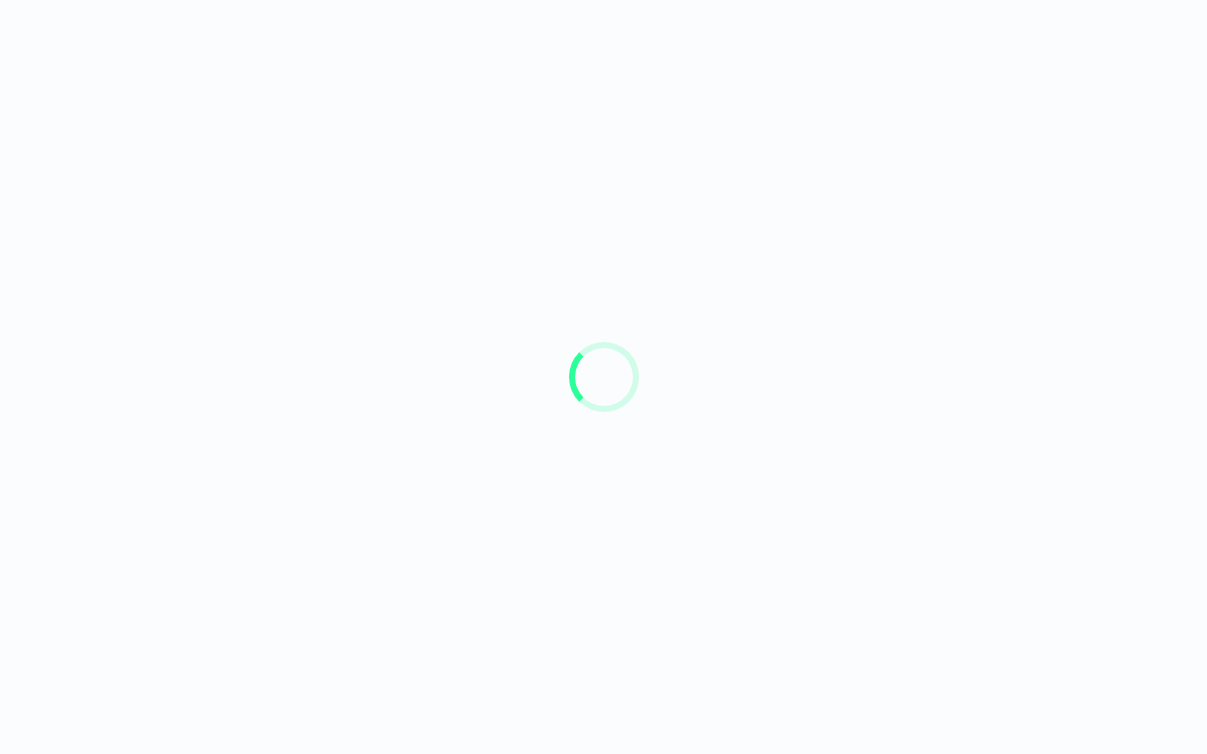 scroll, scrollTop: 0, scrollLeft: 0, axis: both 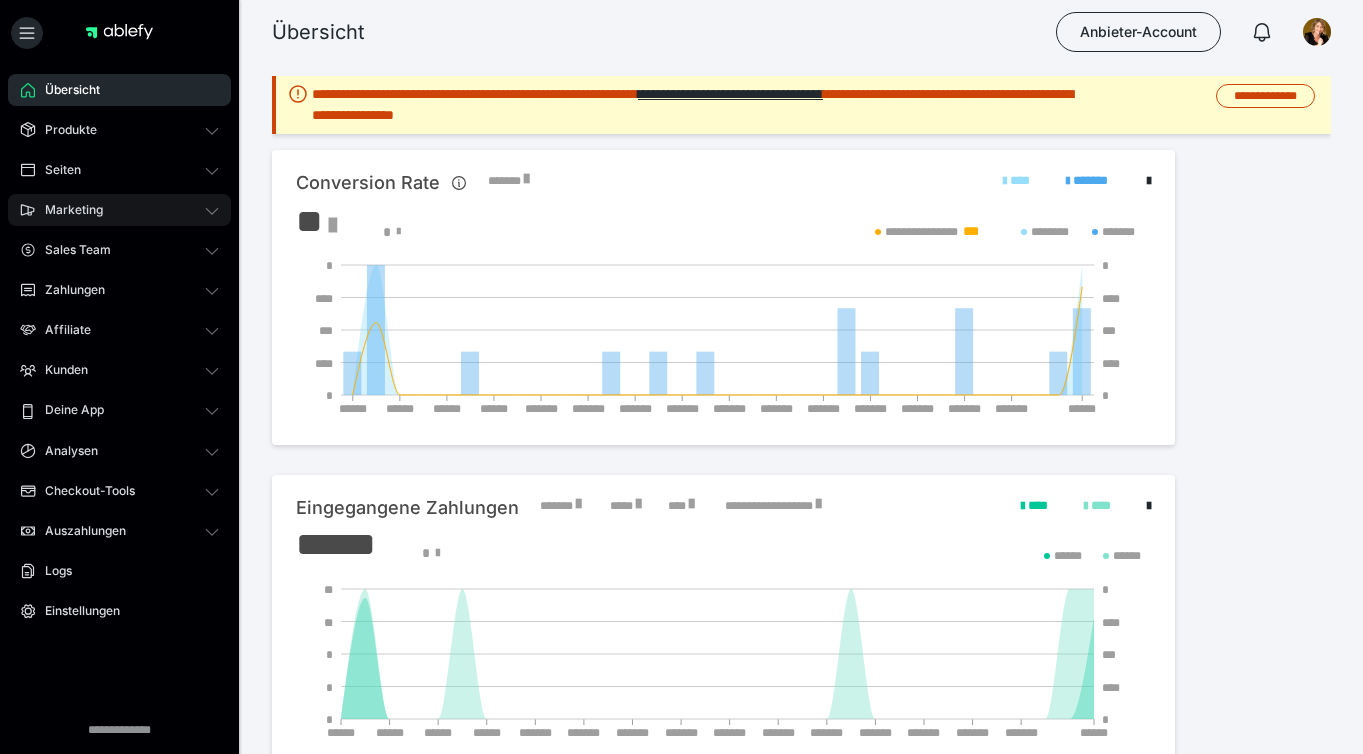 click on "Marketing" at bounding box center [119, 210] 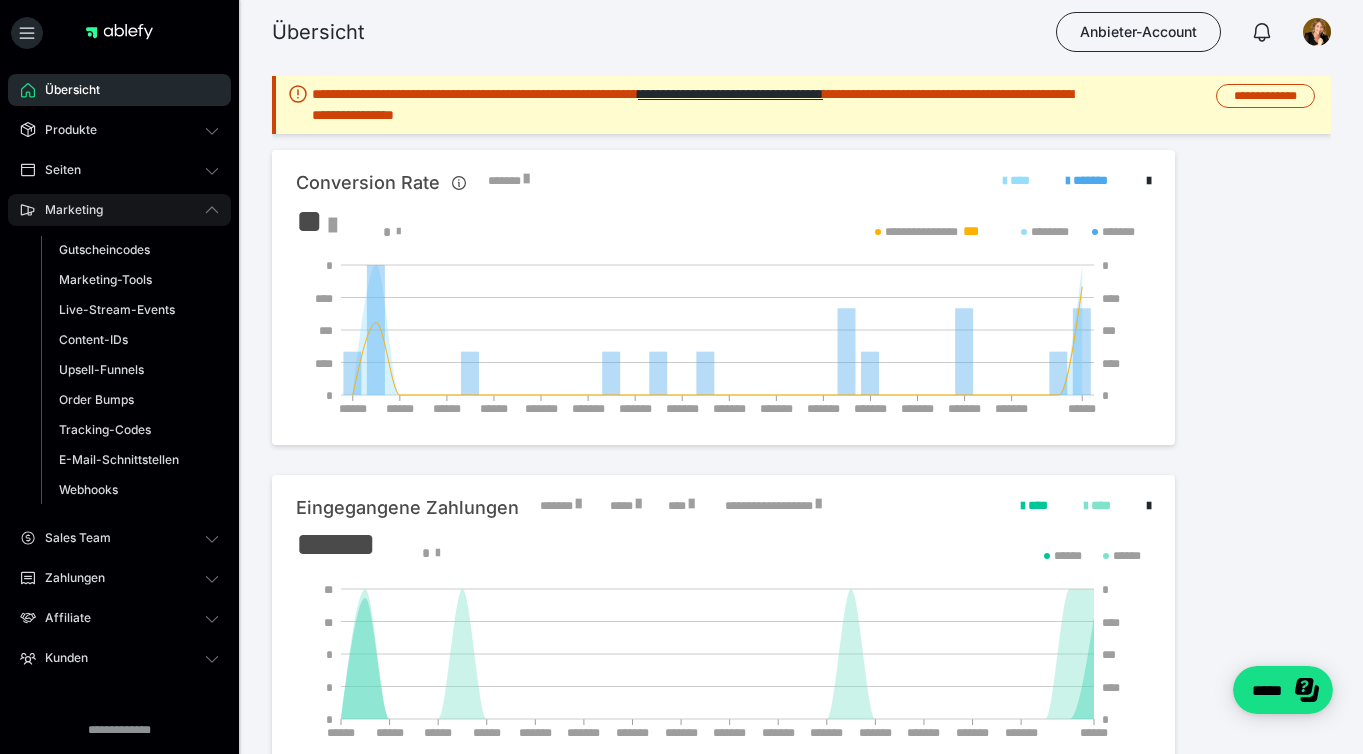 scroll, scrollTop: 0, scrollLeft: 0, axis: both 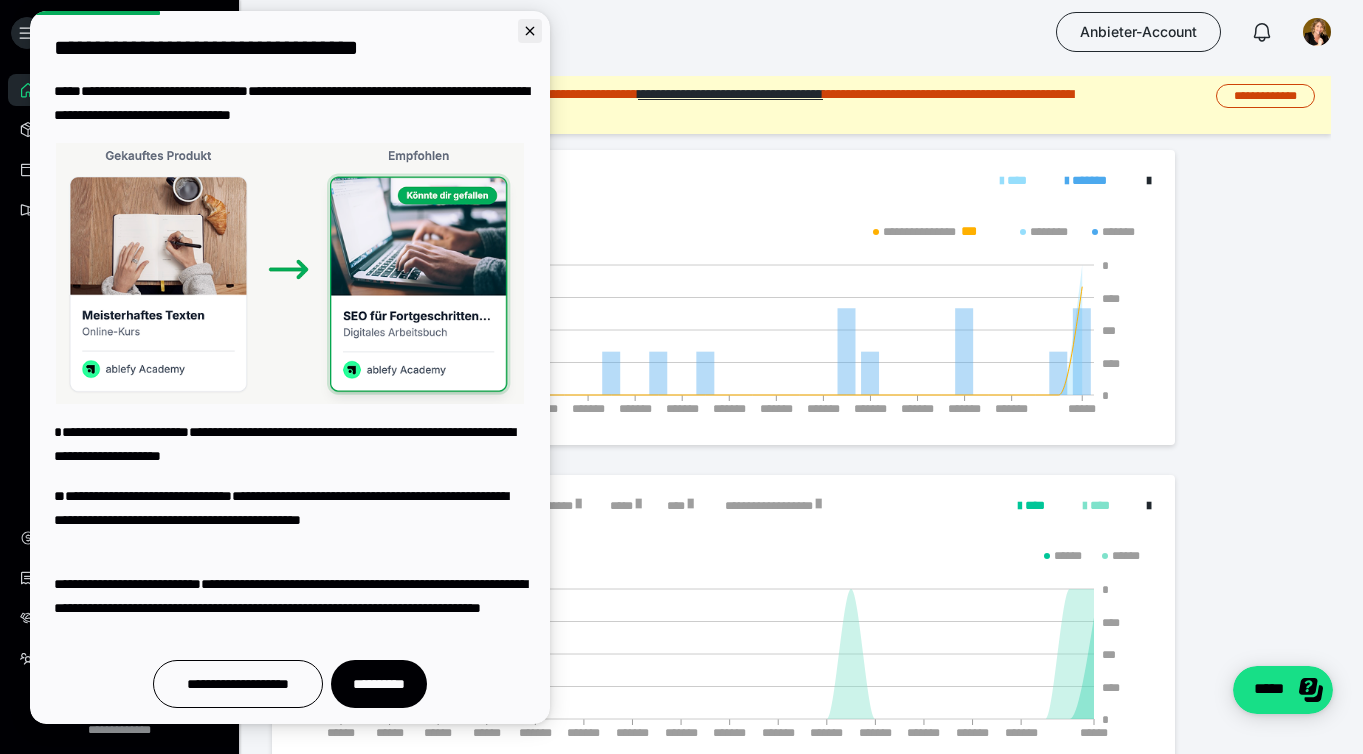 click 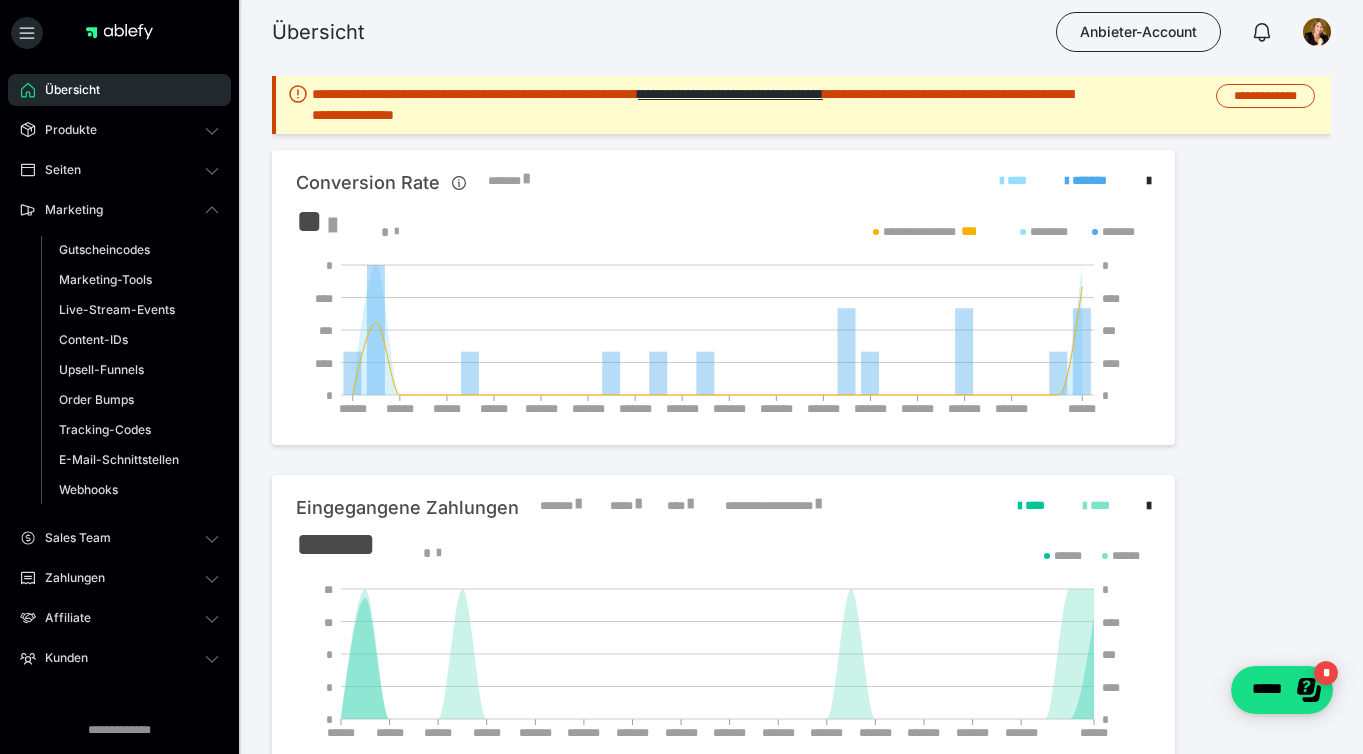 scroll, scrollTop: 0, scrollLeft: 0, axis: both 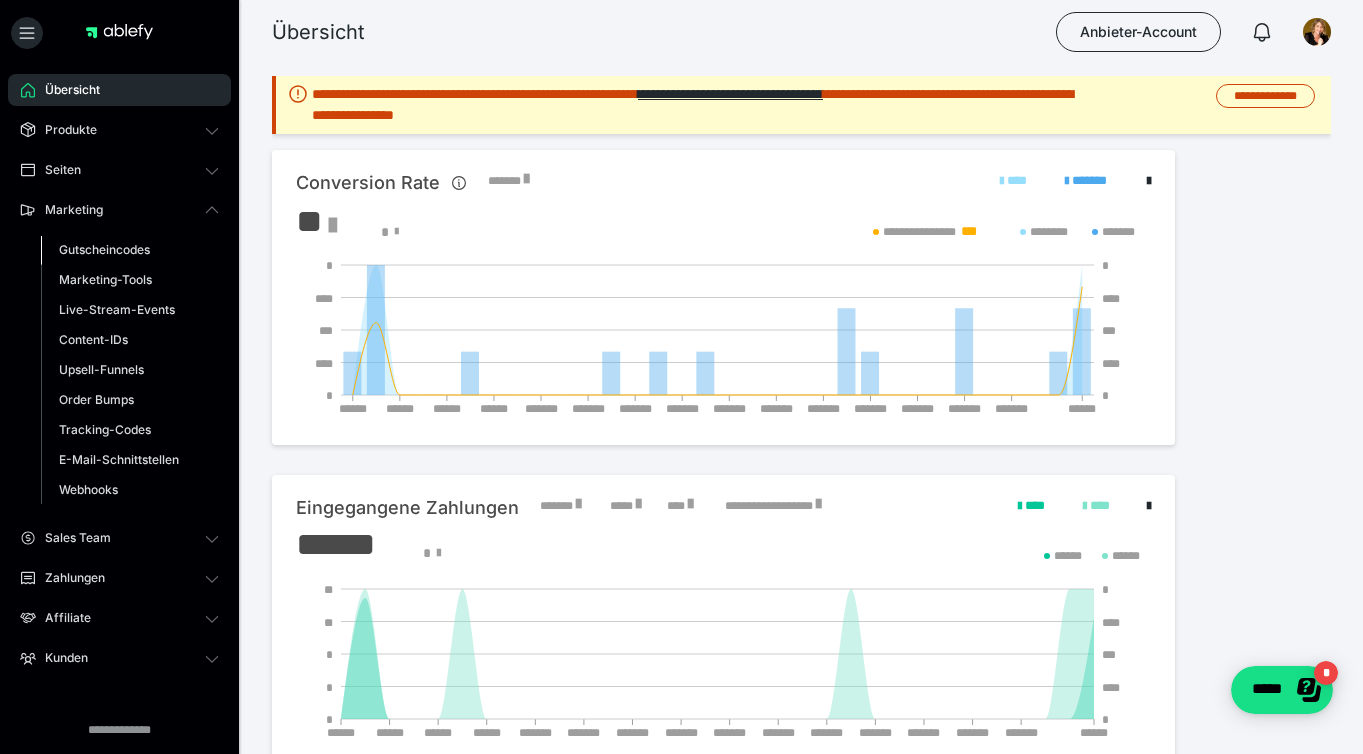 click on "Gutscheincodes" at bounding box center [104, 249] 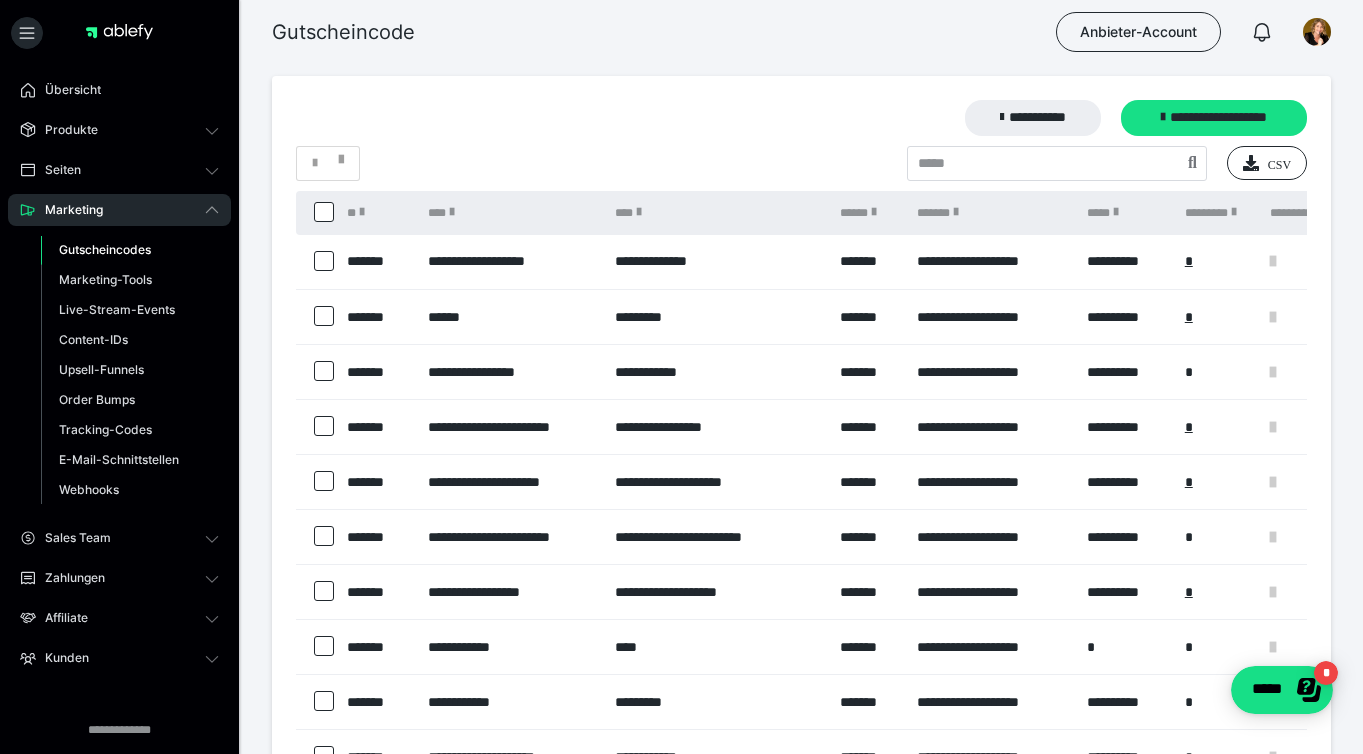 scroll, scrollTop: 0, scrollLeft: 0, axis: both 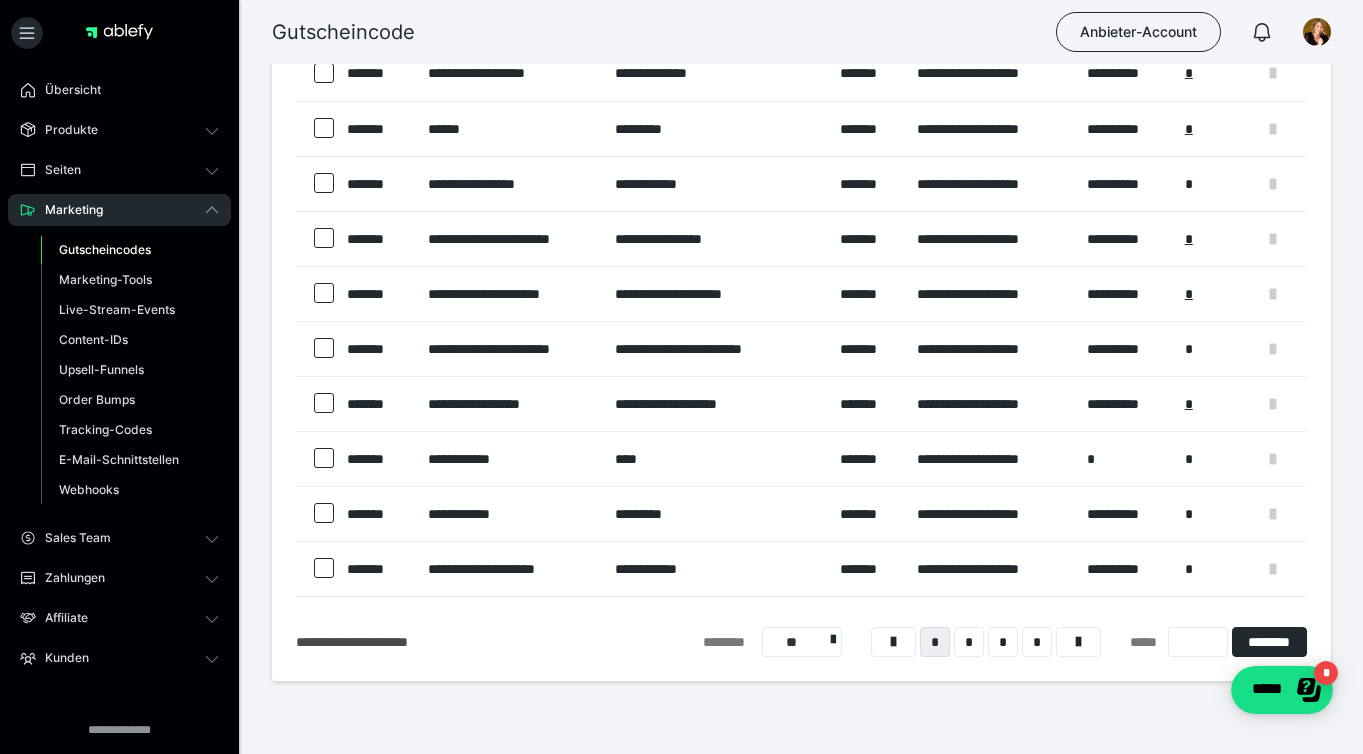 click at bounding box center (1273, 569) 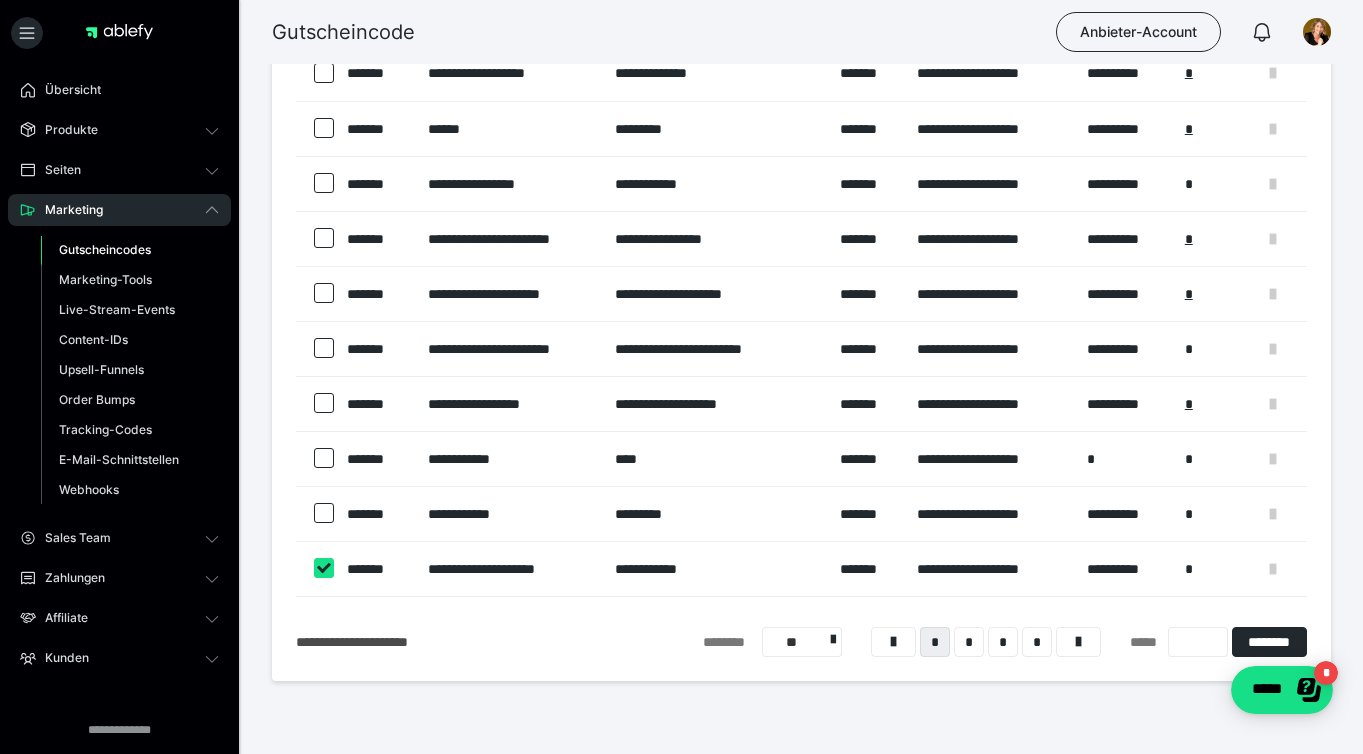 checkbox on "****" 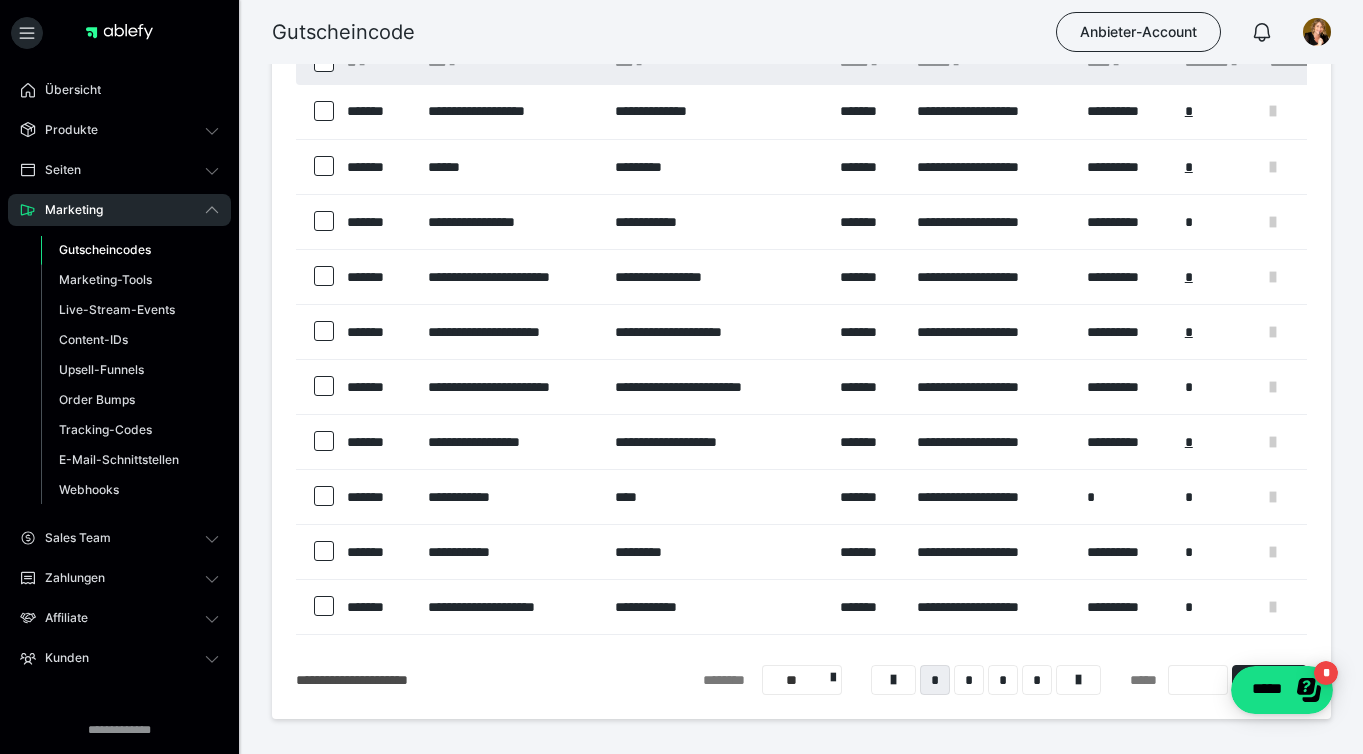 scroll, scrollTop: 229, scrollLeft: 0, axis: vertical 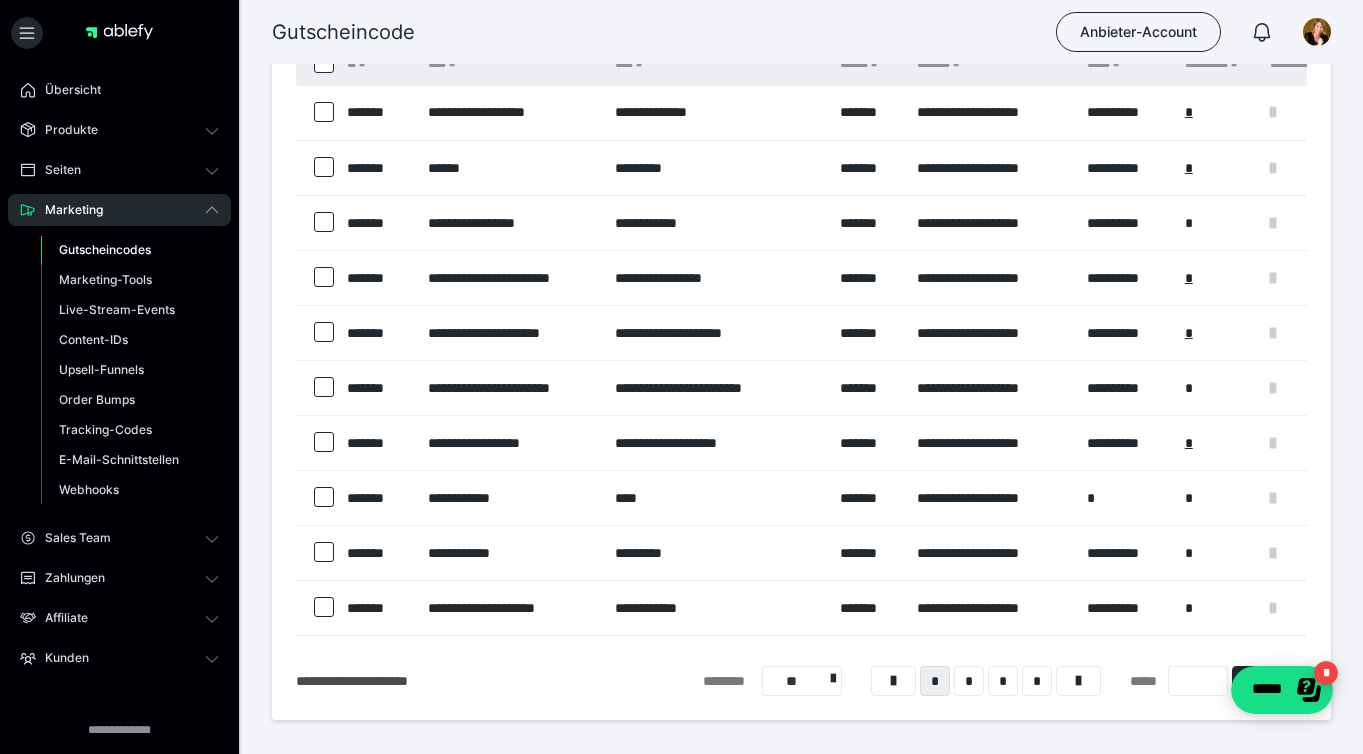 click at bounding box center (324, 552) 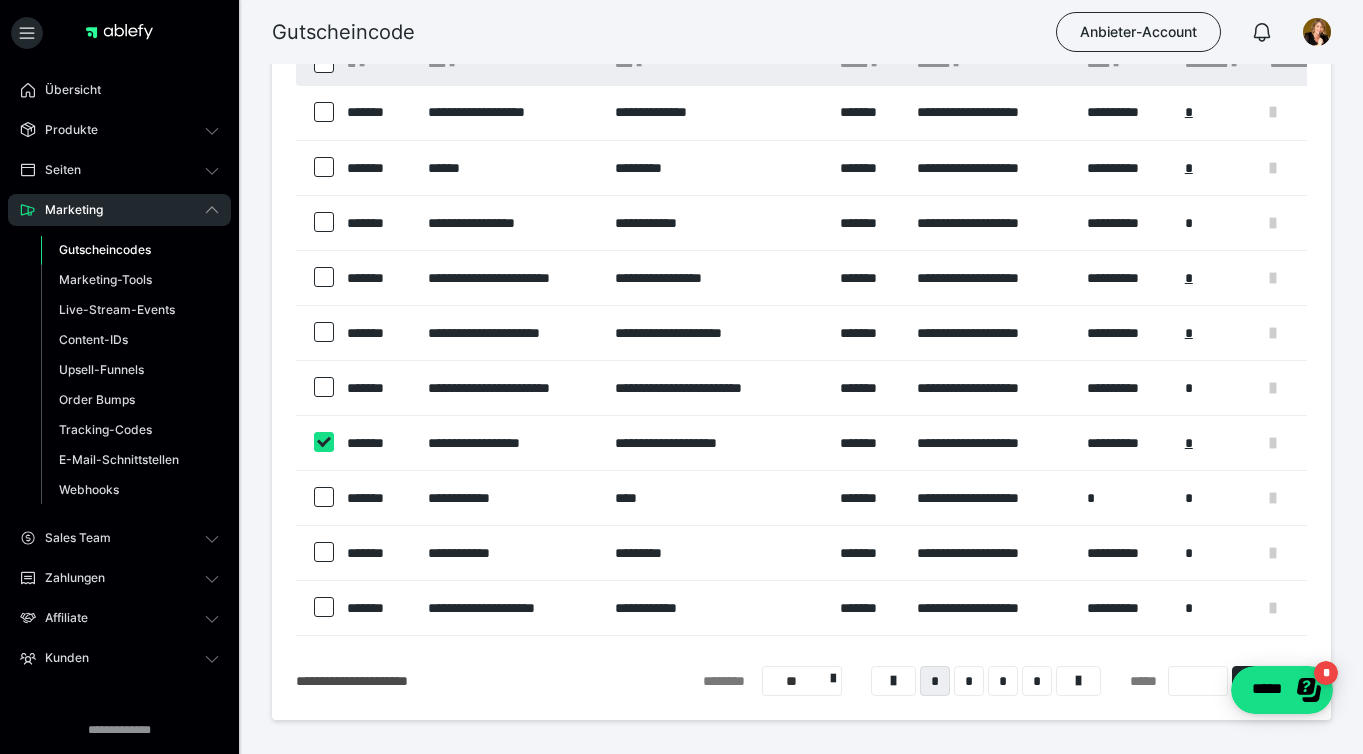 checkbox on "****" 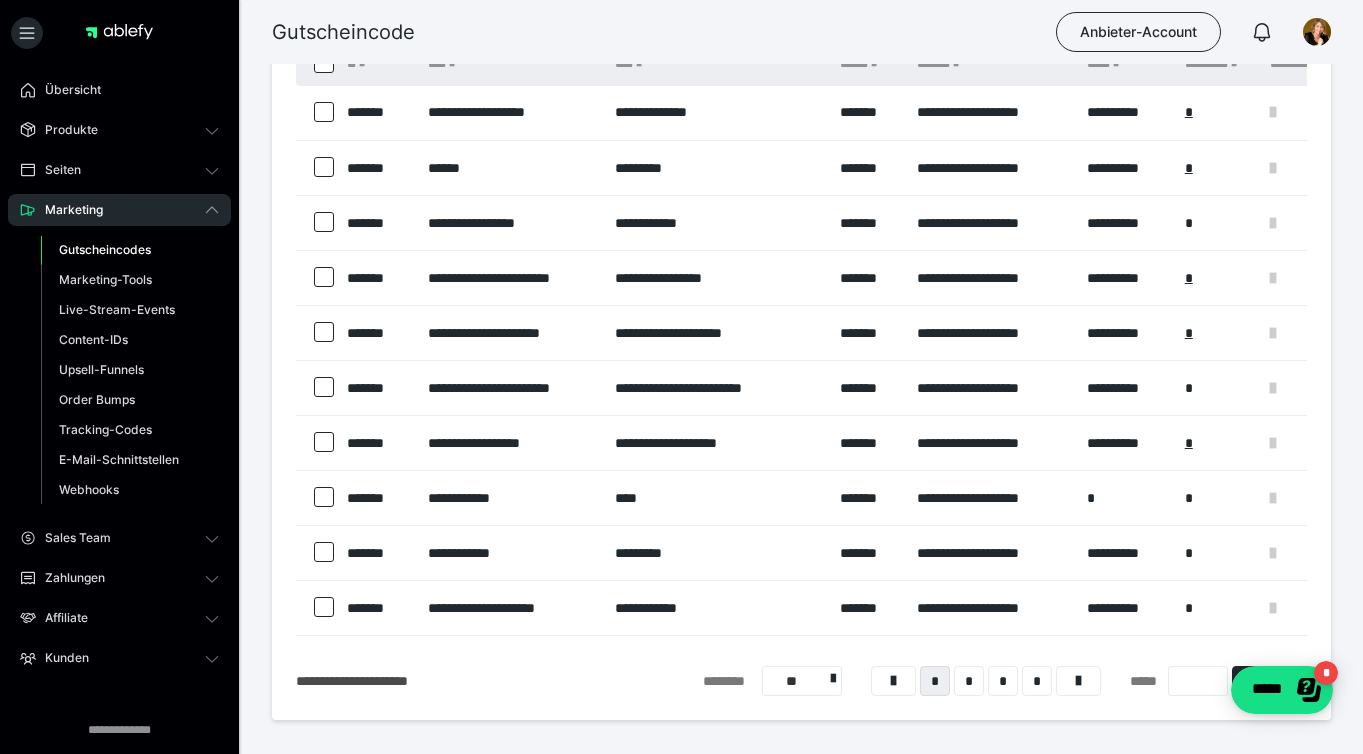 click at bounding box center [324, 387] 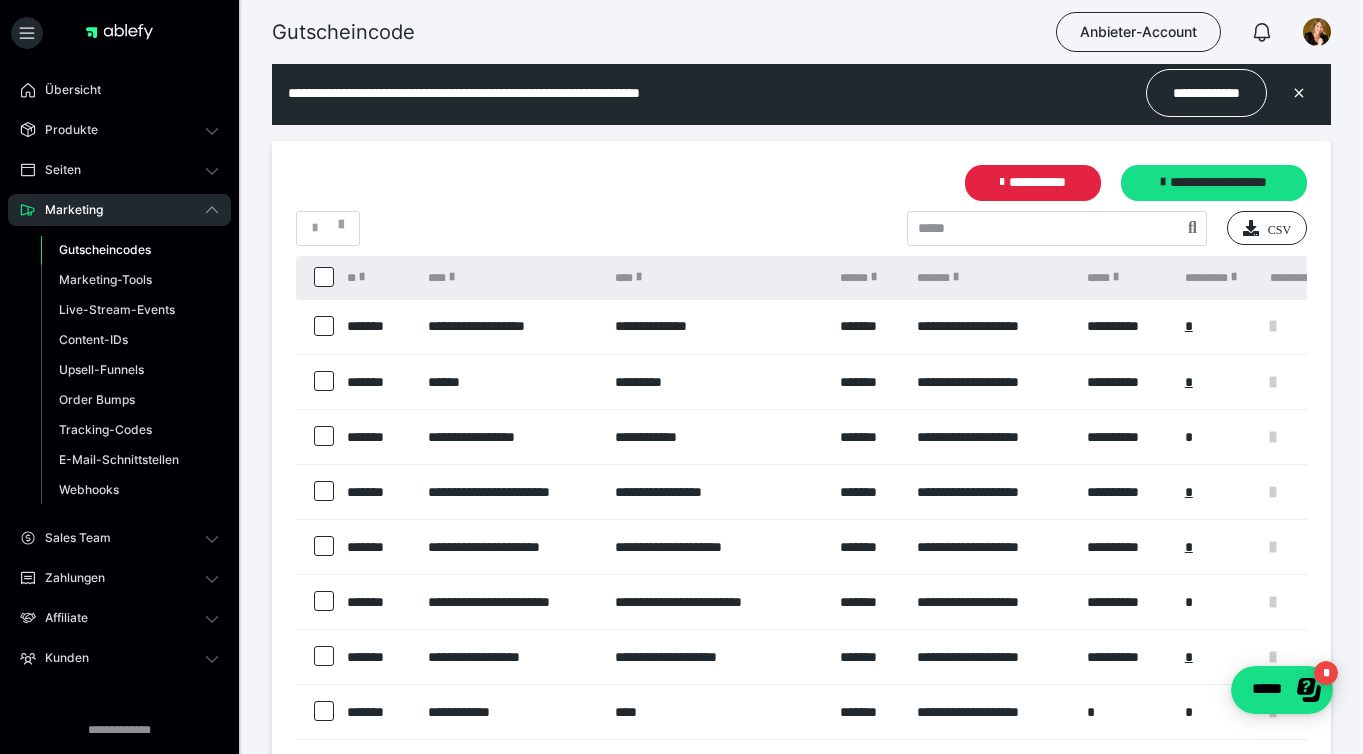 scroll, scrollTop: 0, scrollLeft: 0, axis: both 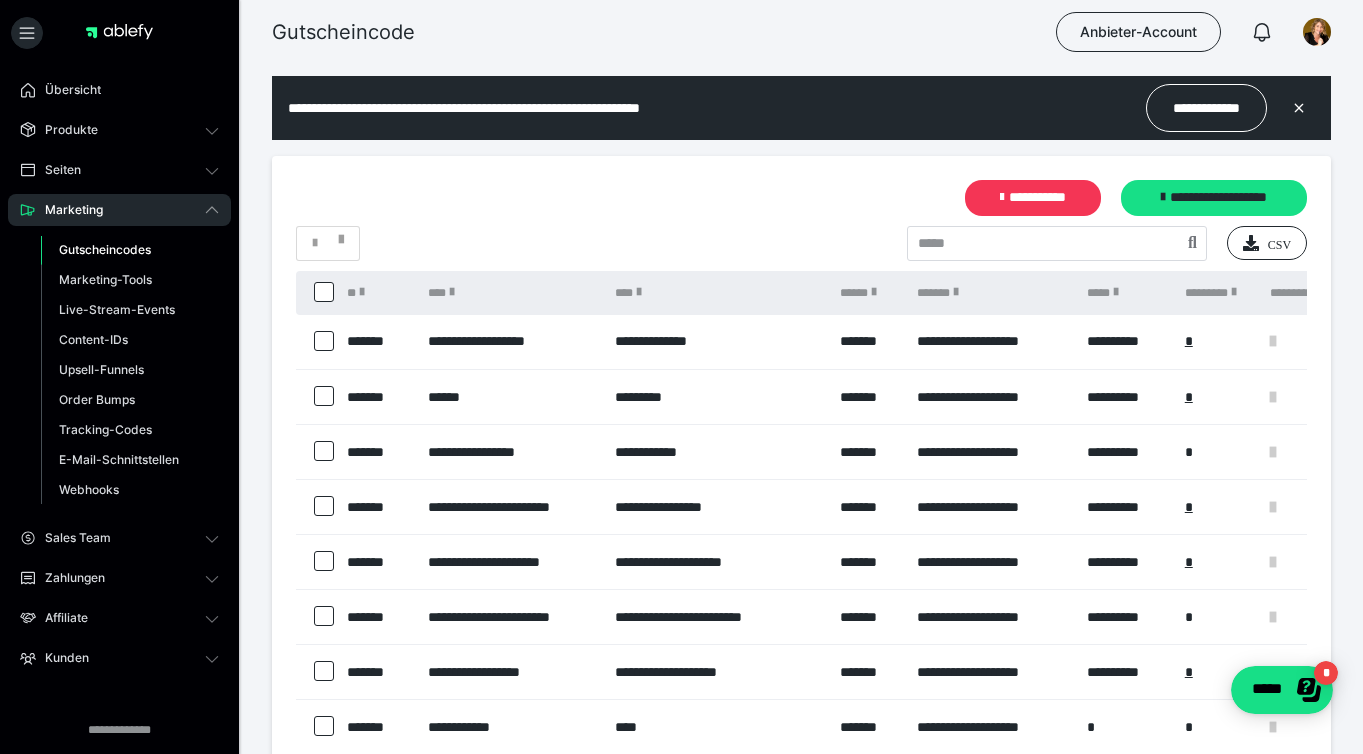 click on "**********" at bounding box center [1033, 198] 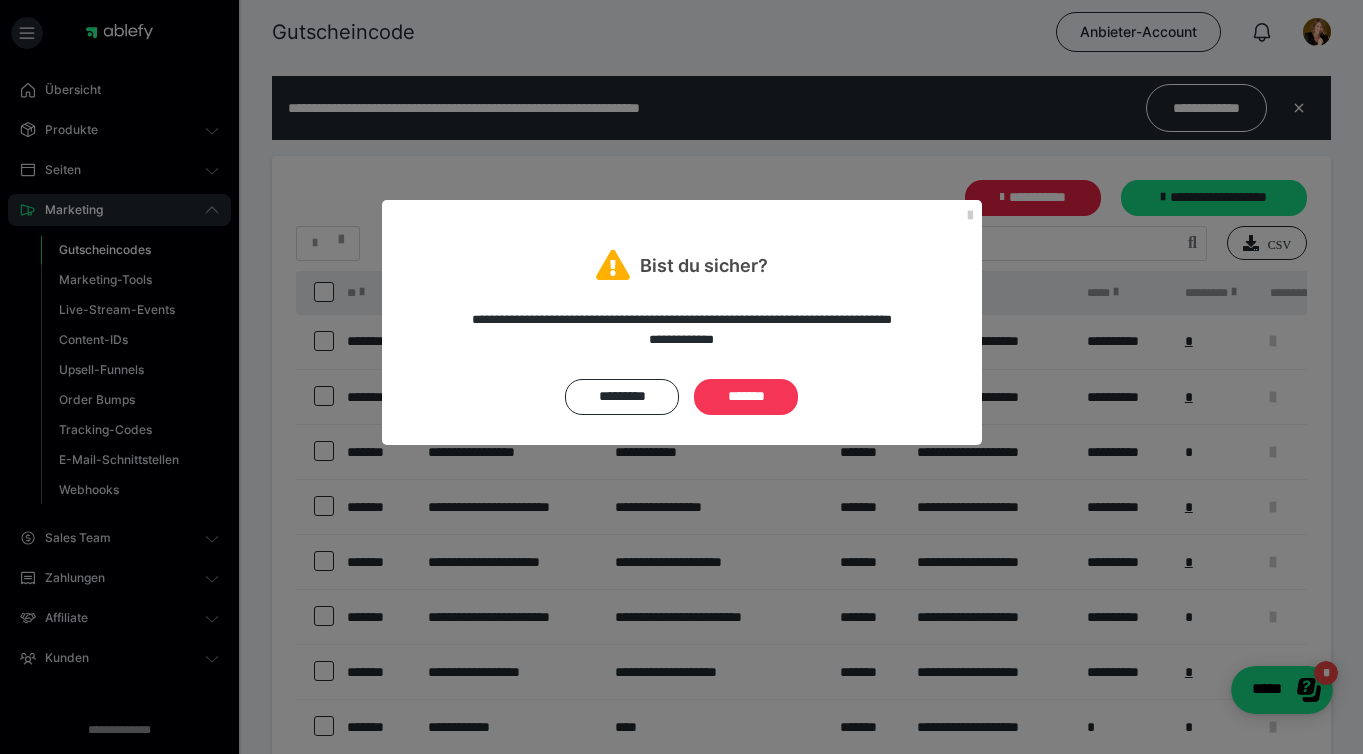 click on "*******" at bounding box center (746, 397) 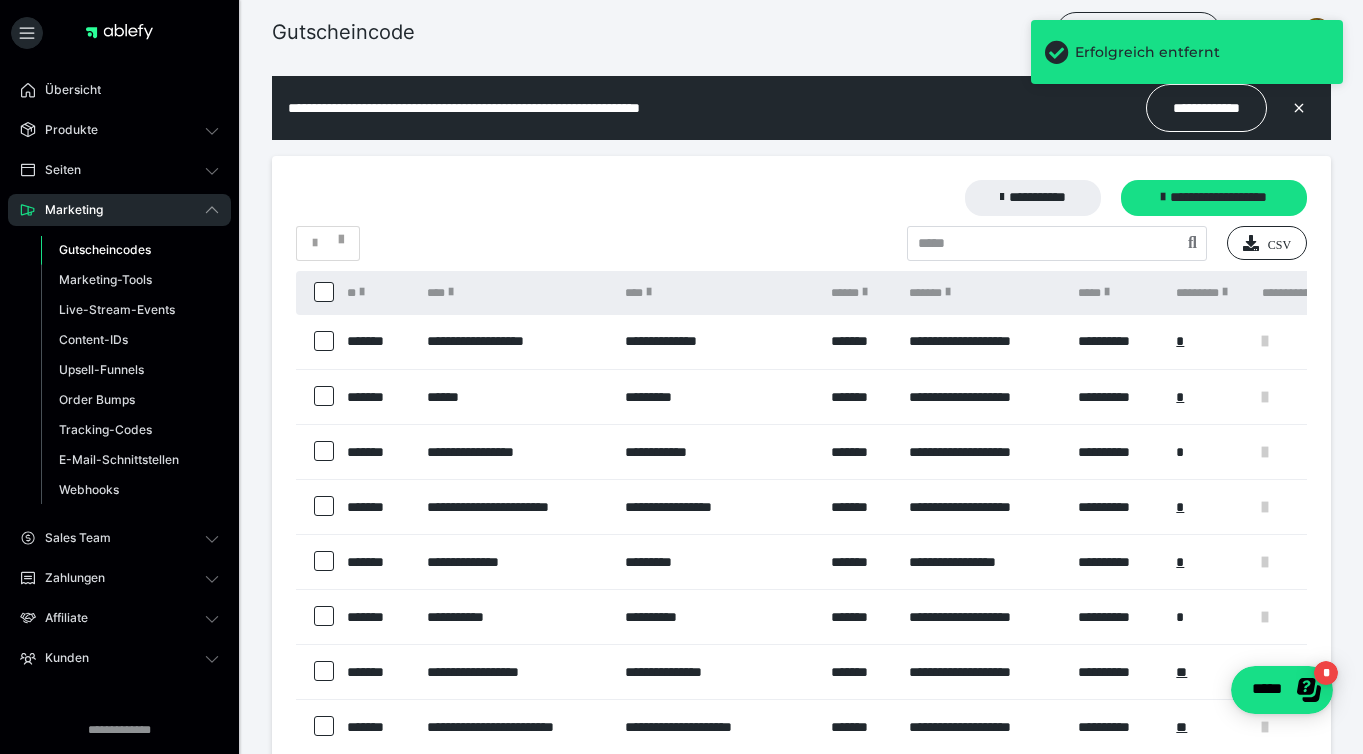 click at bounding box center (324, 506) 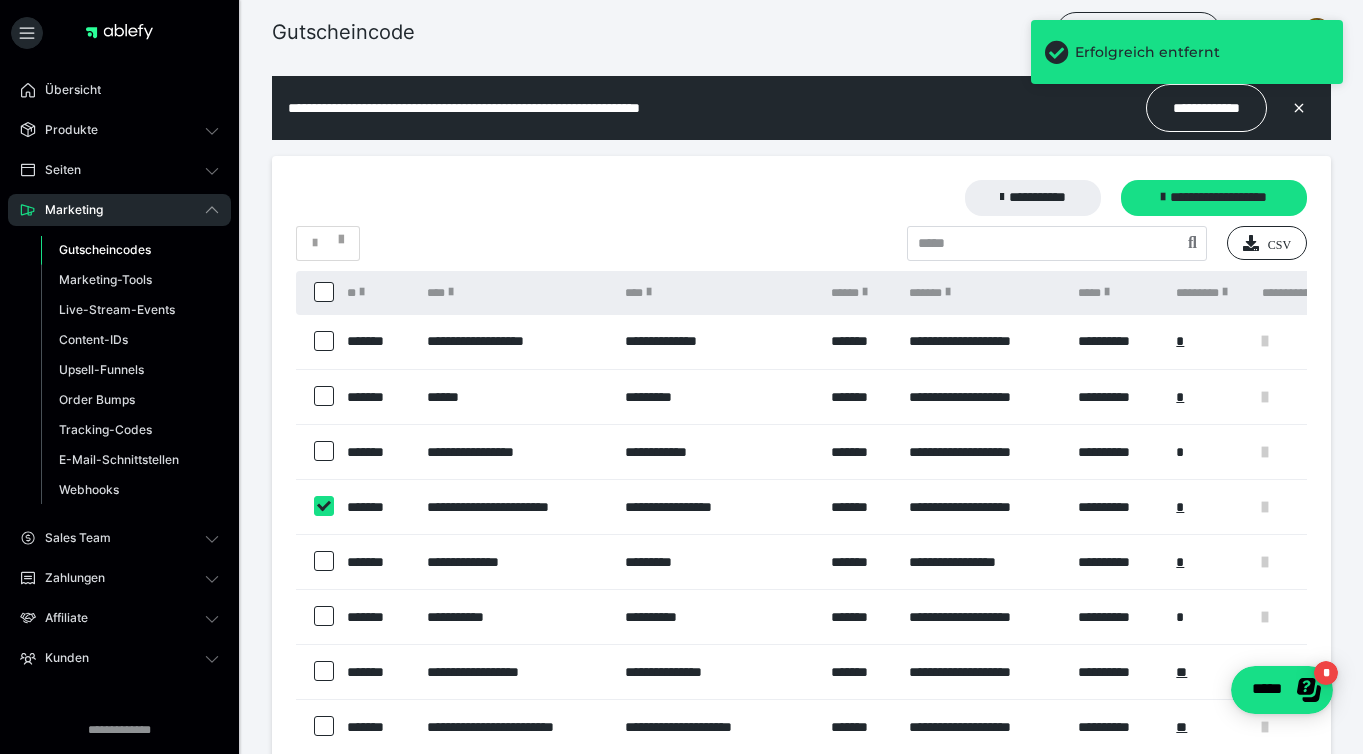 checkbox on "****" 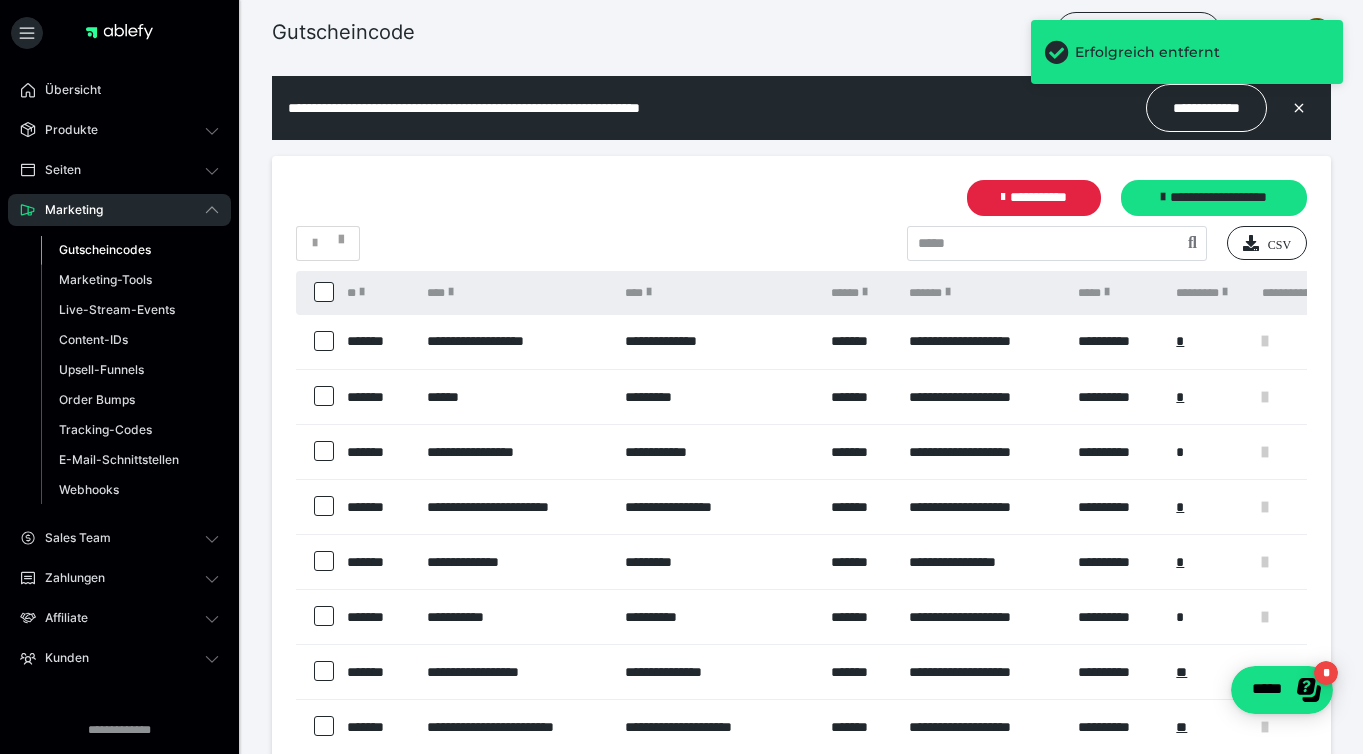 click at bounding box center [324, 561] 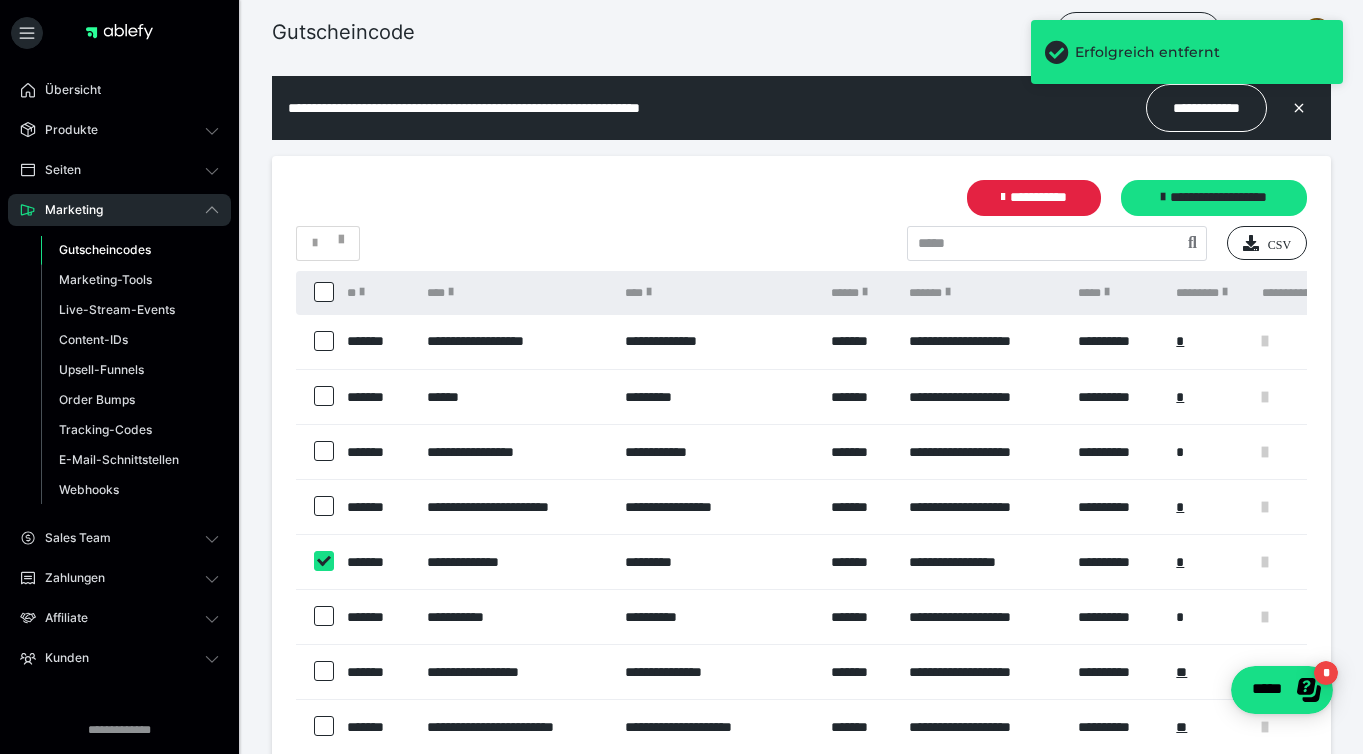 checkbox on "****" 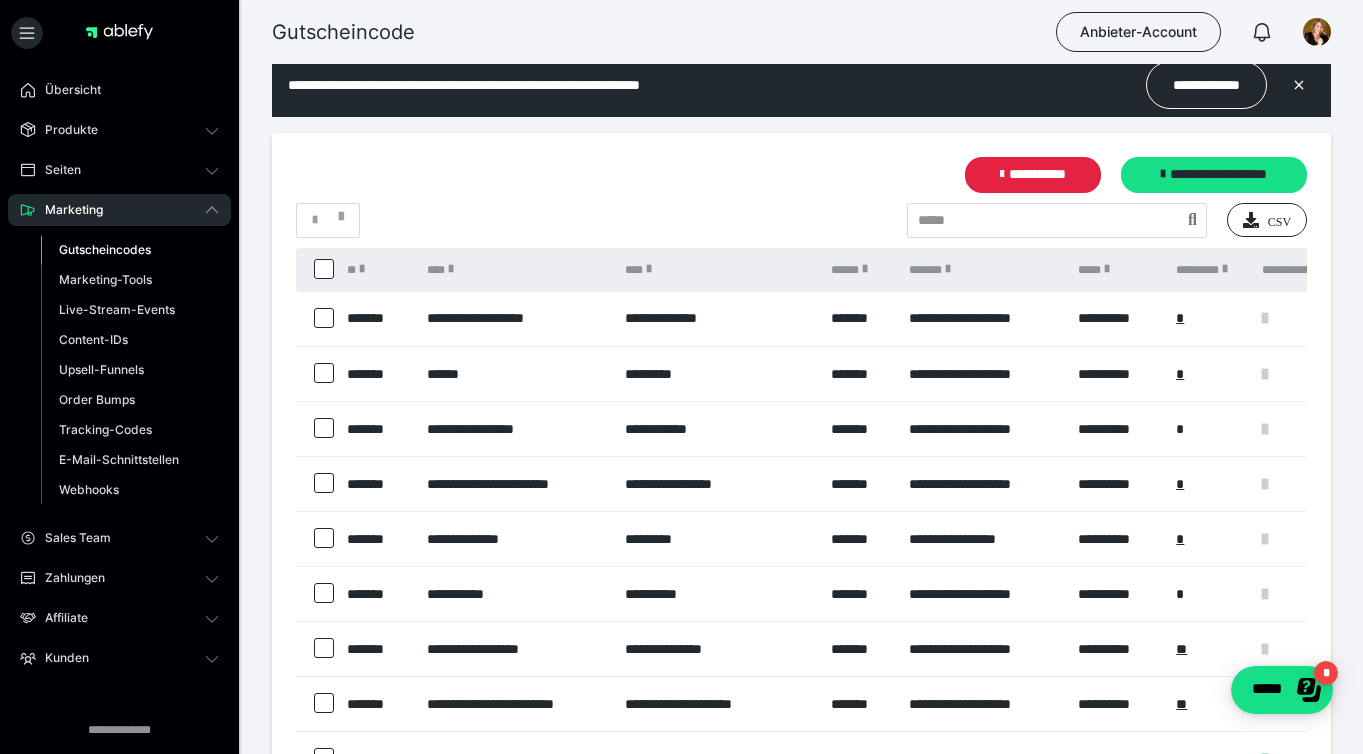 scroll, scrollTop: 17, scrollLeft: 0, axis: vertical 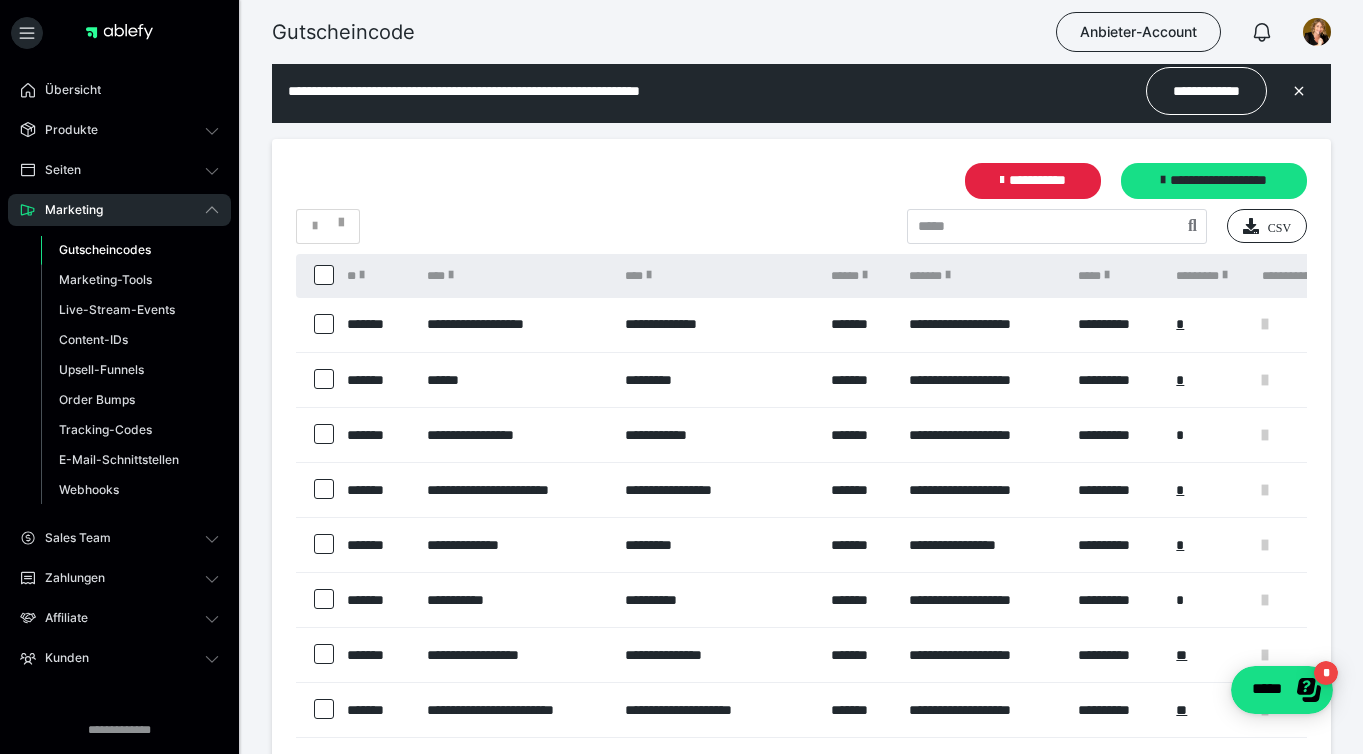 click at bounding box center (324, 434) 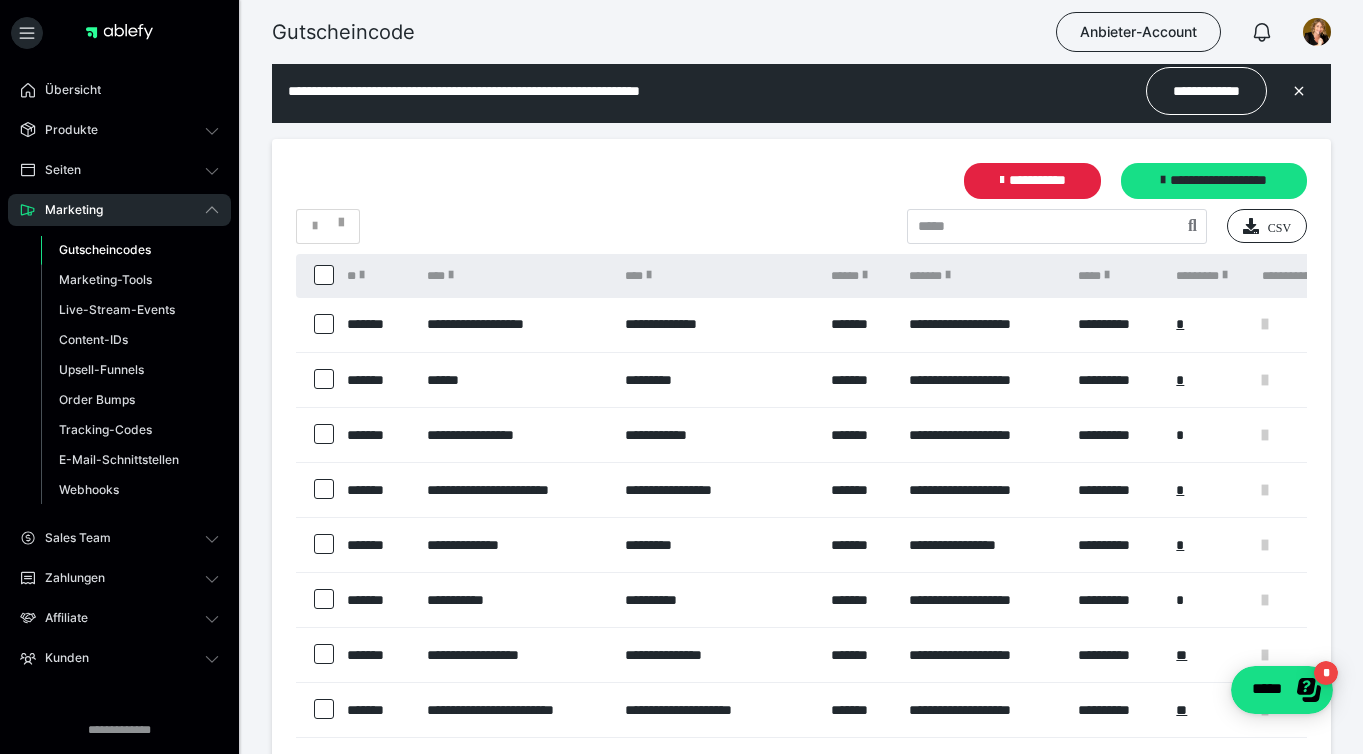 click at bounding box center [324, 434] 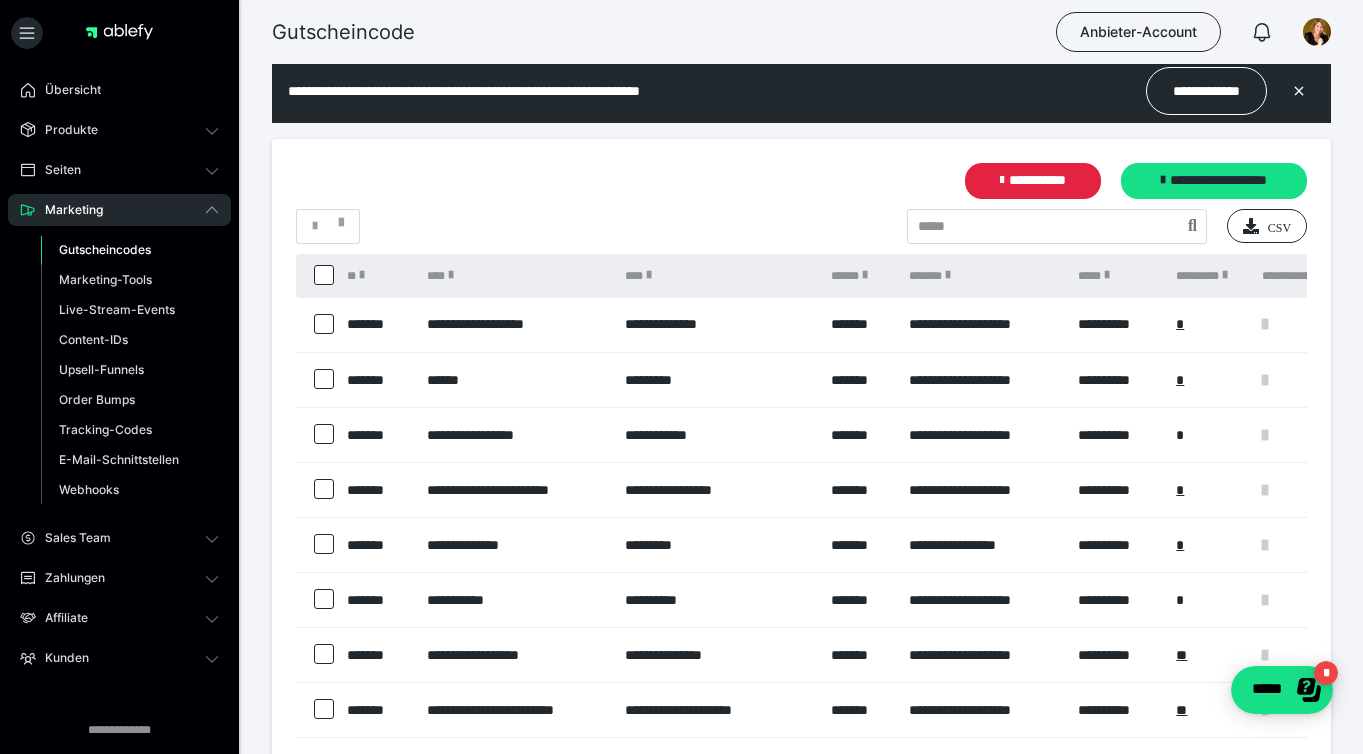 click at bounding box center [324, 379] 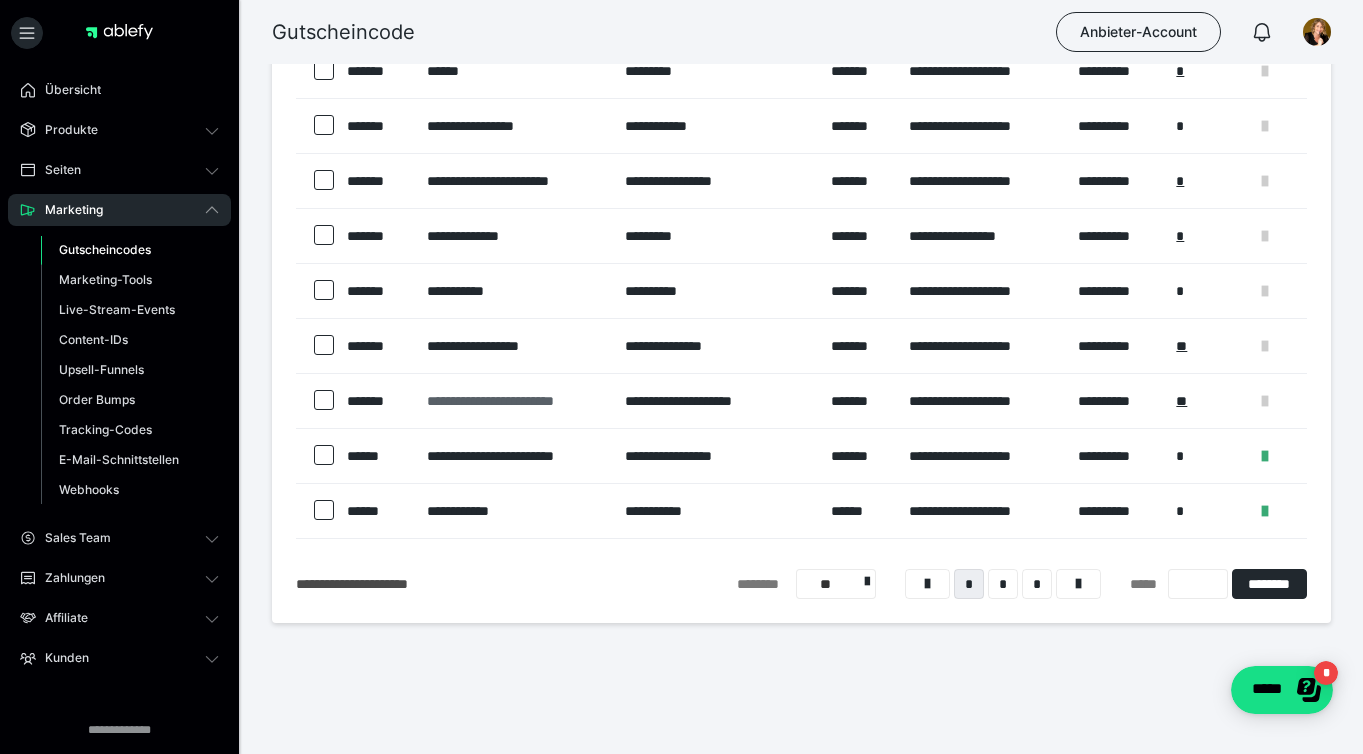 scroll, scrollTop: 291, scrollLeft: 0, axis: vertical 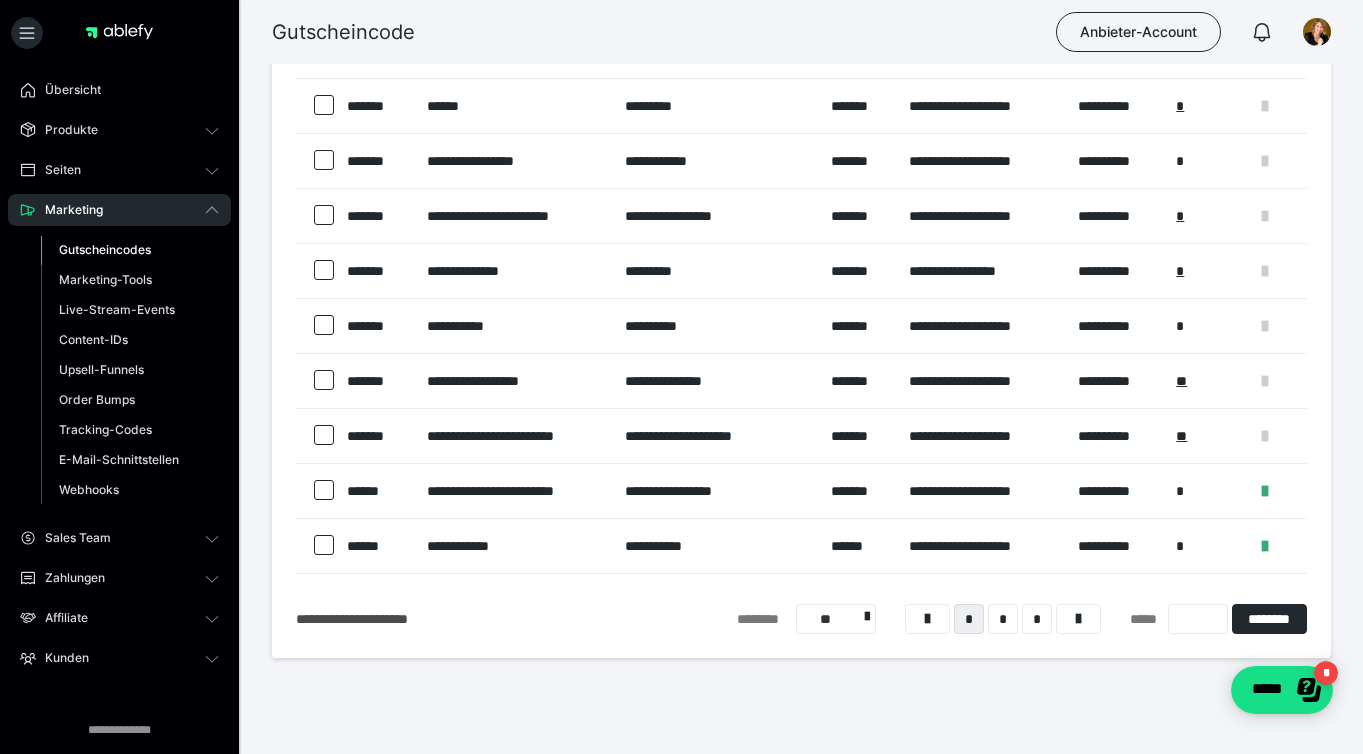 click at bounding box center (324, 435) 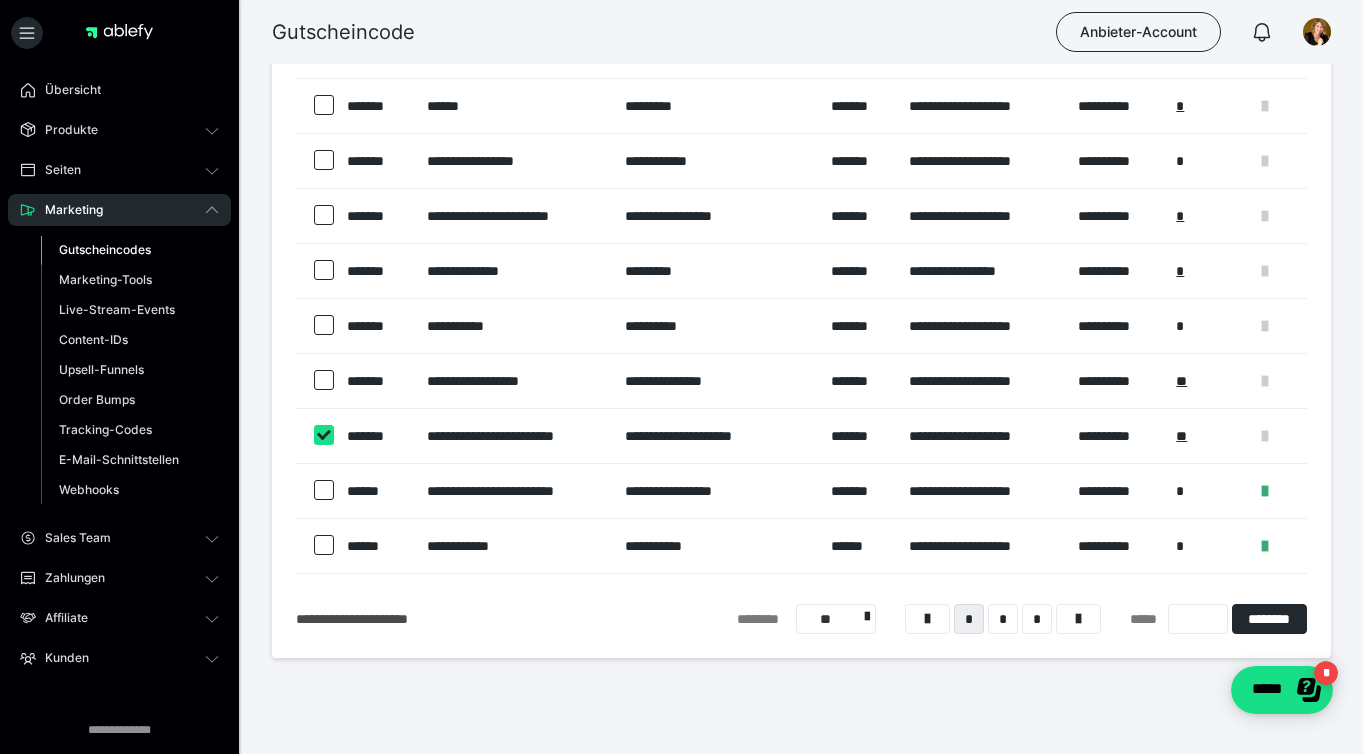 checkbox on "****" 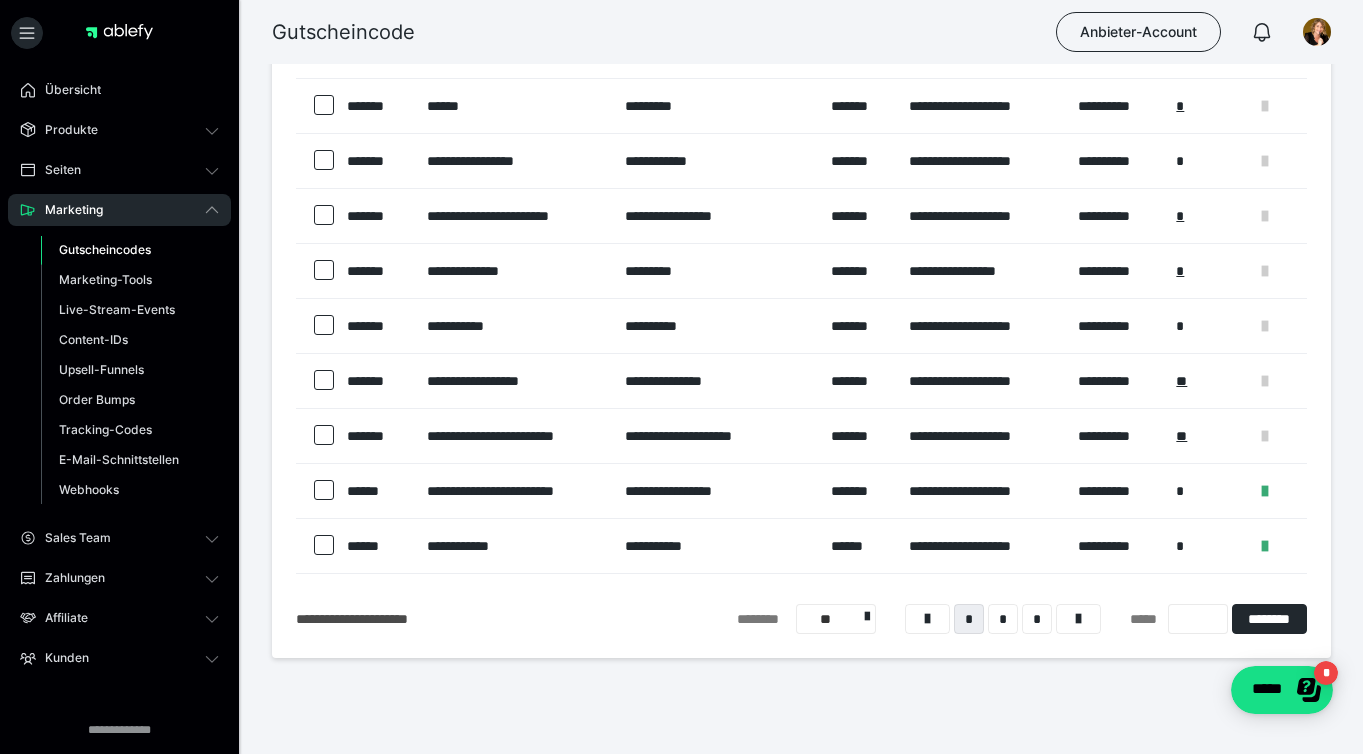 click at bounding box center (324, 490) 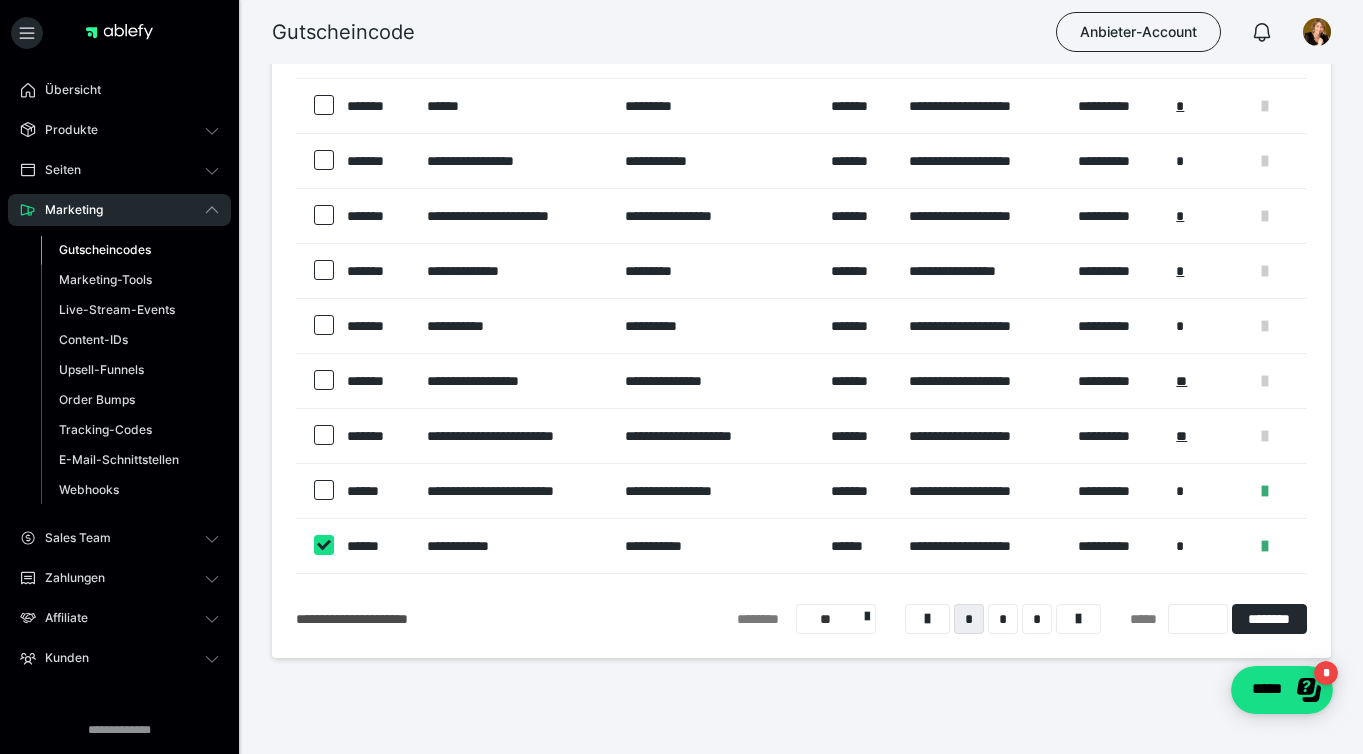 checkbox on "****" 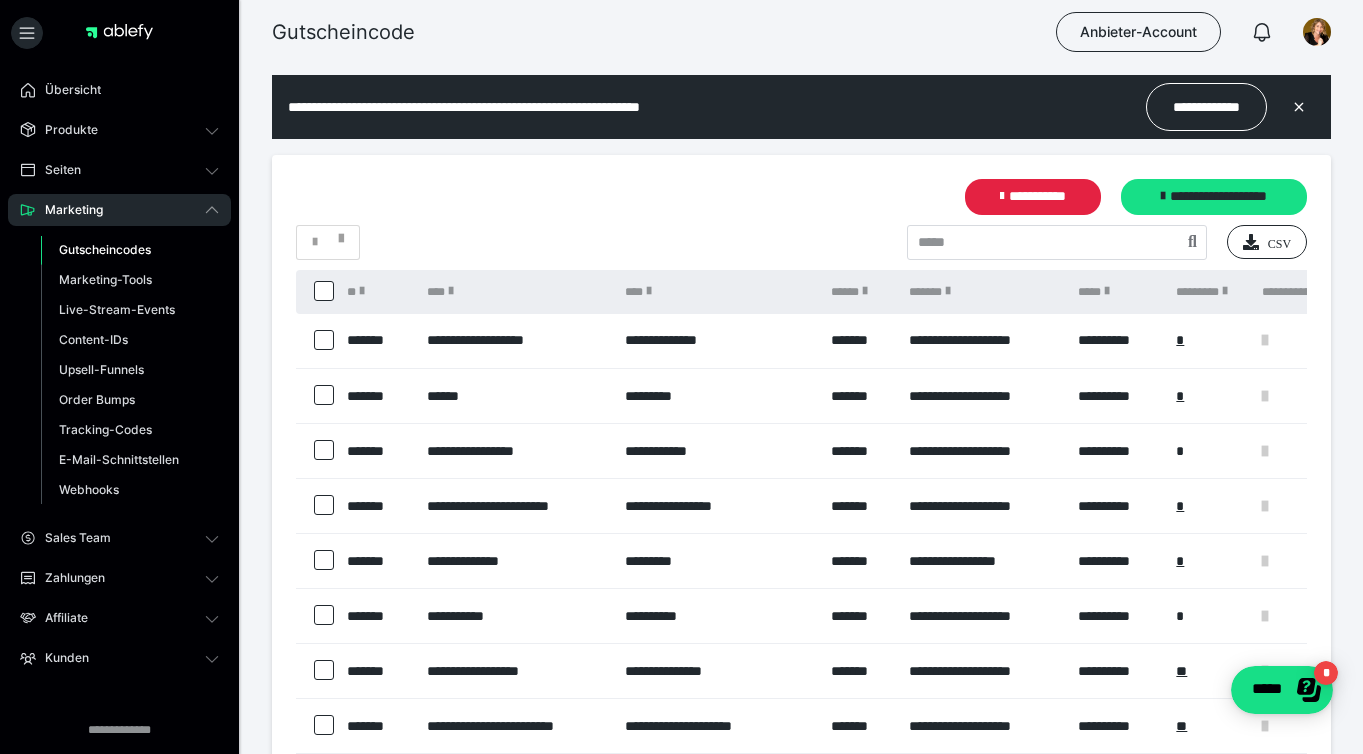 scroll, scrollTop: 0, scrollLeft: 0, axis: both 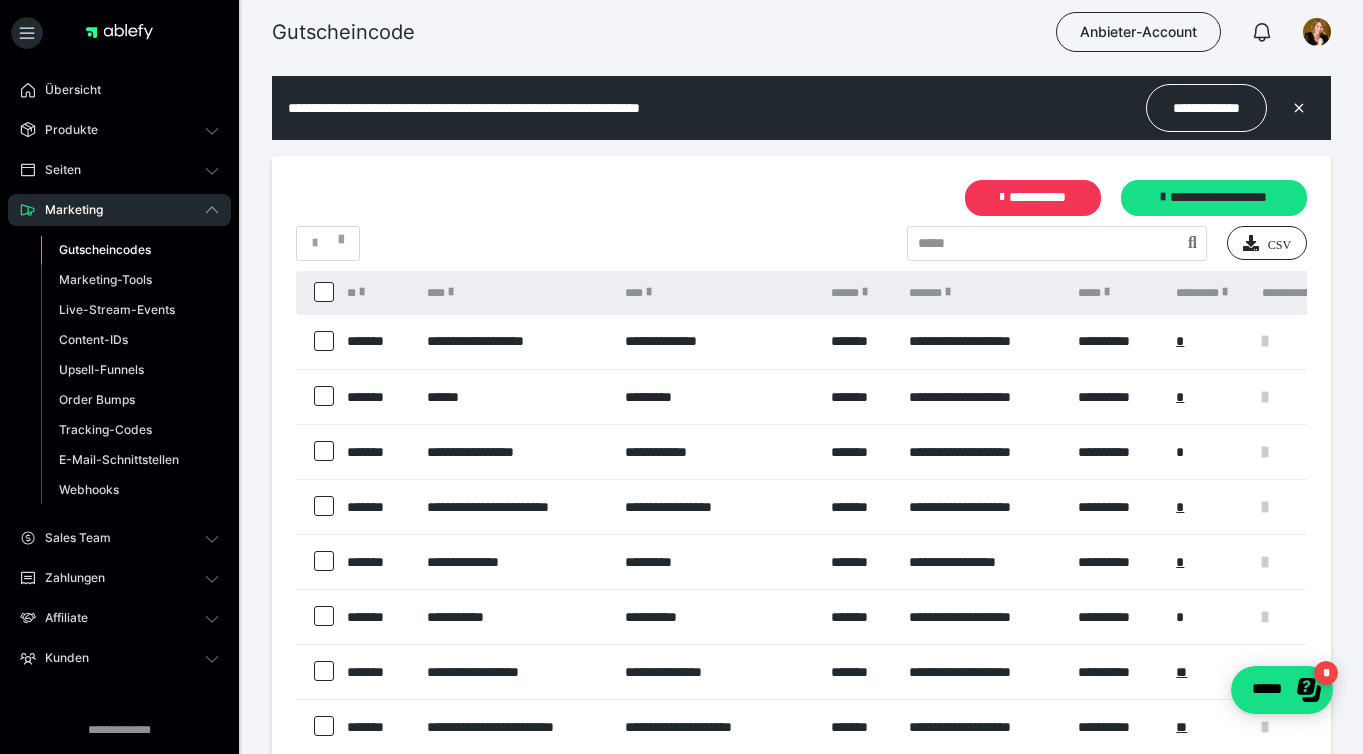 click on "**********" at bounding box center (1033, 198) 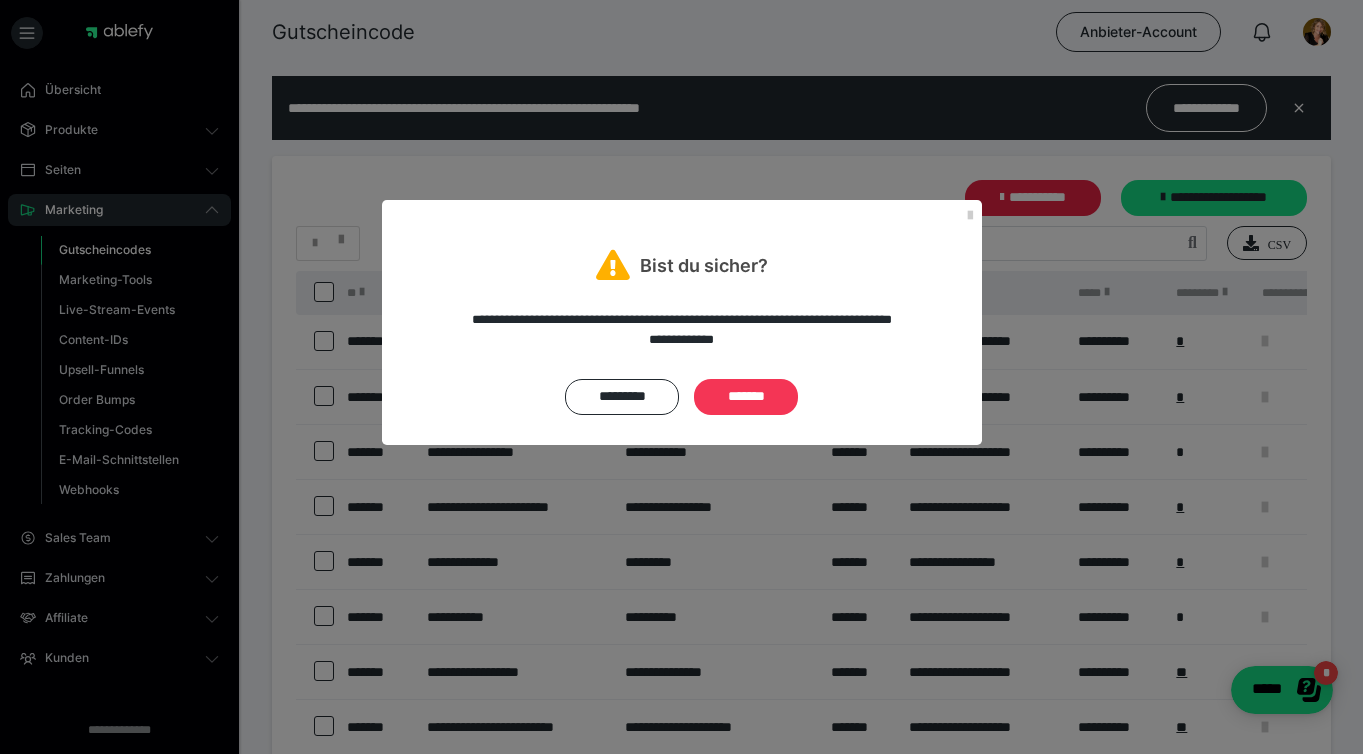 click on "*******" at bounding box center [746, 397] 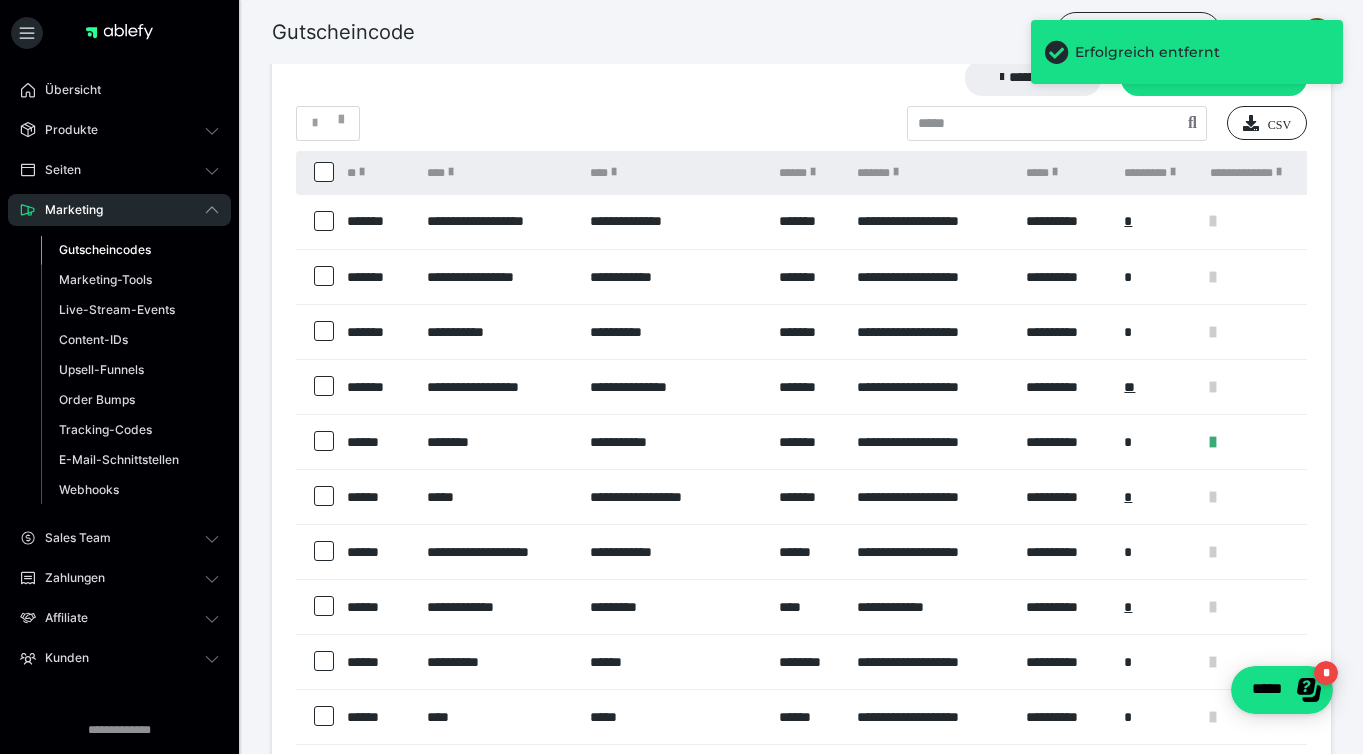 scroll, scrollTop: 108, scrollLeft: 0, axis: vertical 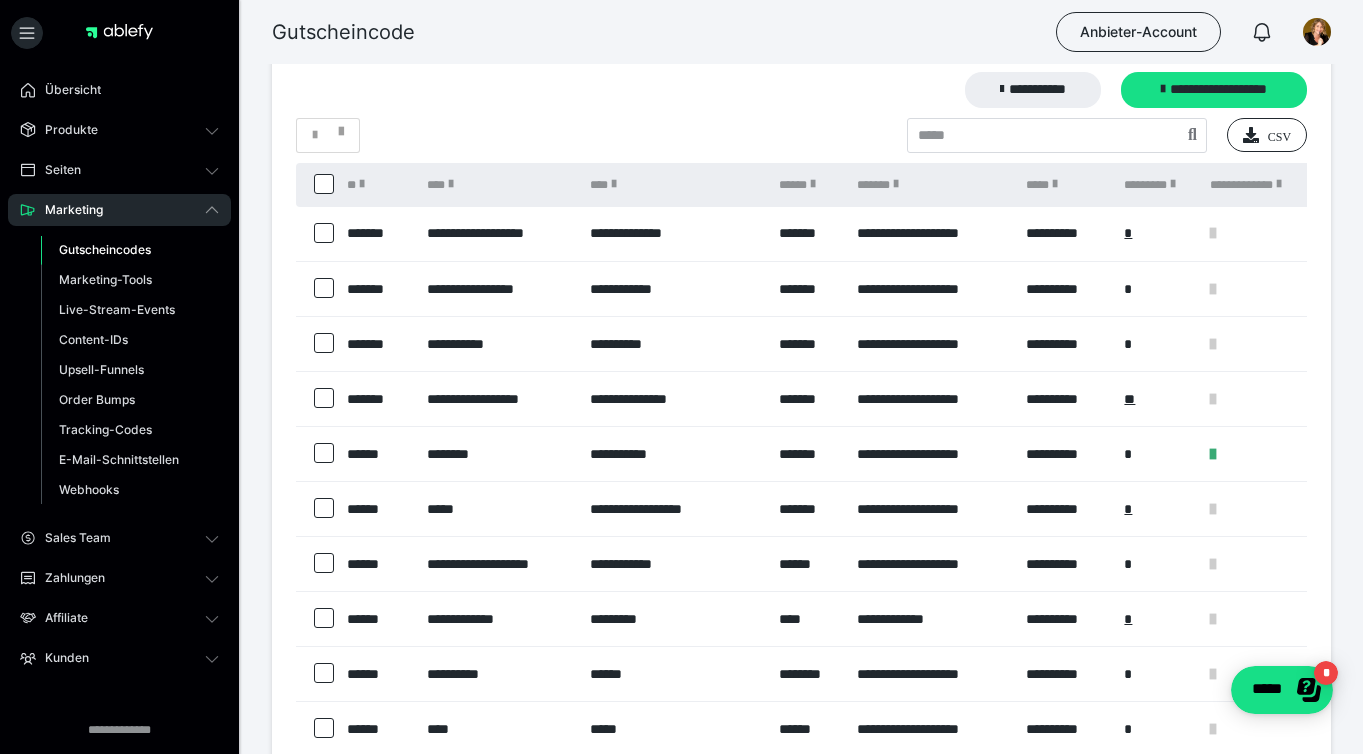click on "**********" at bounding box center [674, 399] 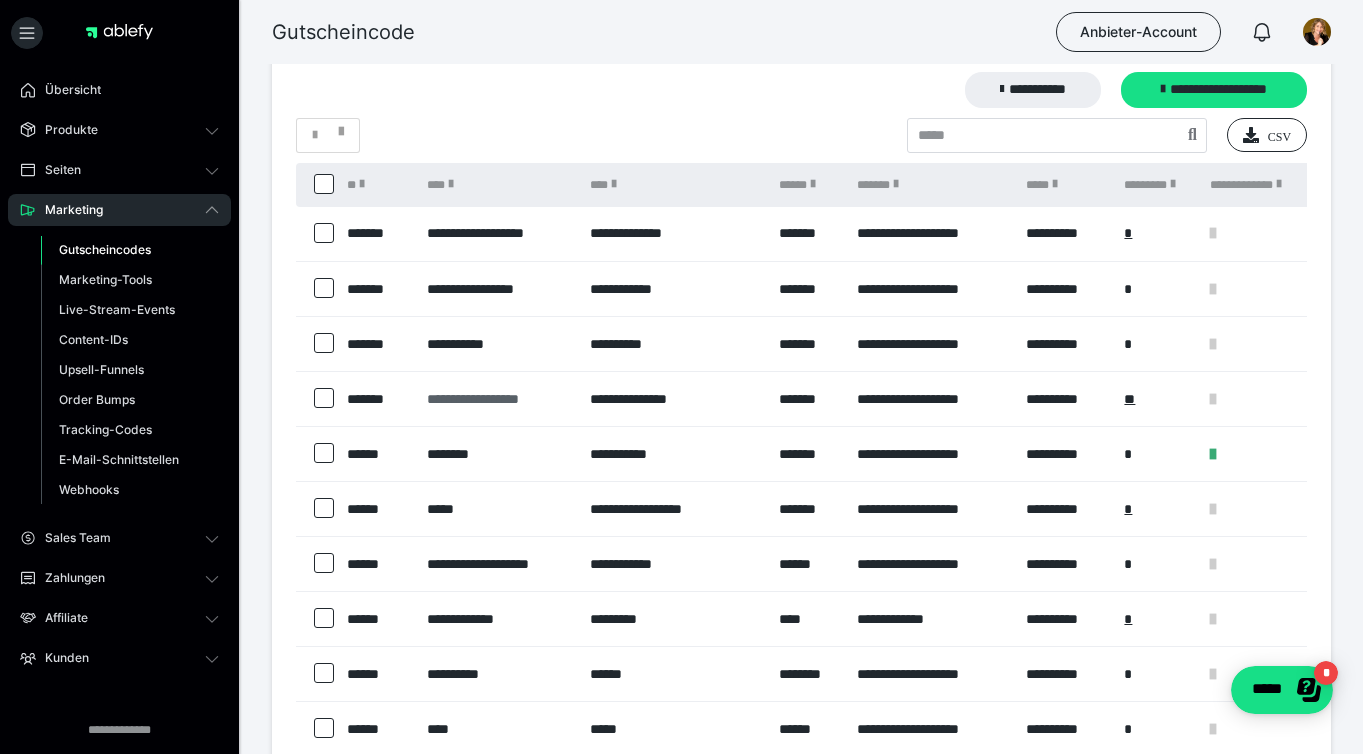 click on "**********" at bounding box center (498, 399) 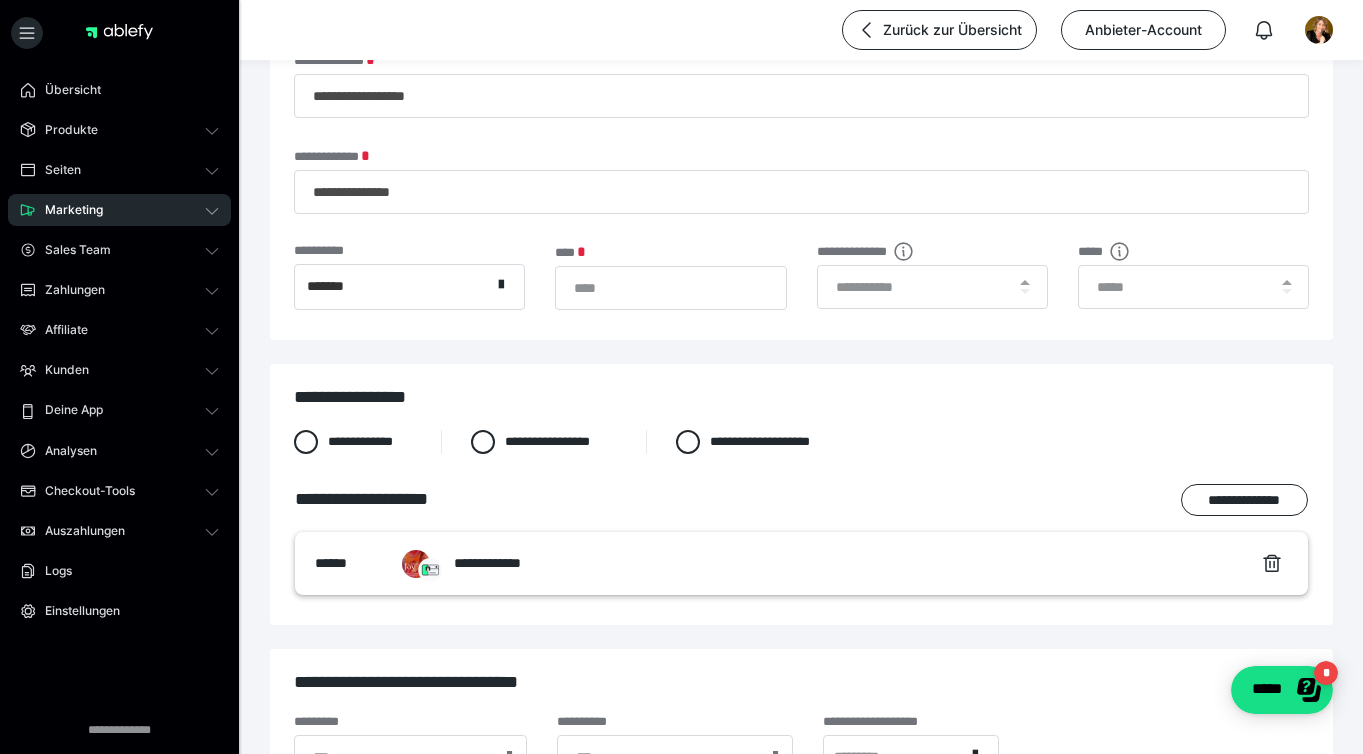 scroll, scrollTop: 0, scrollLeft: 0, axis: both 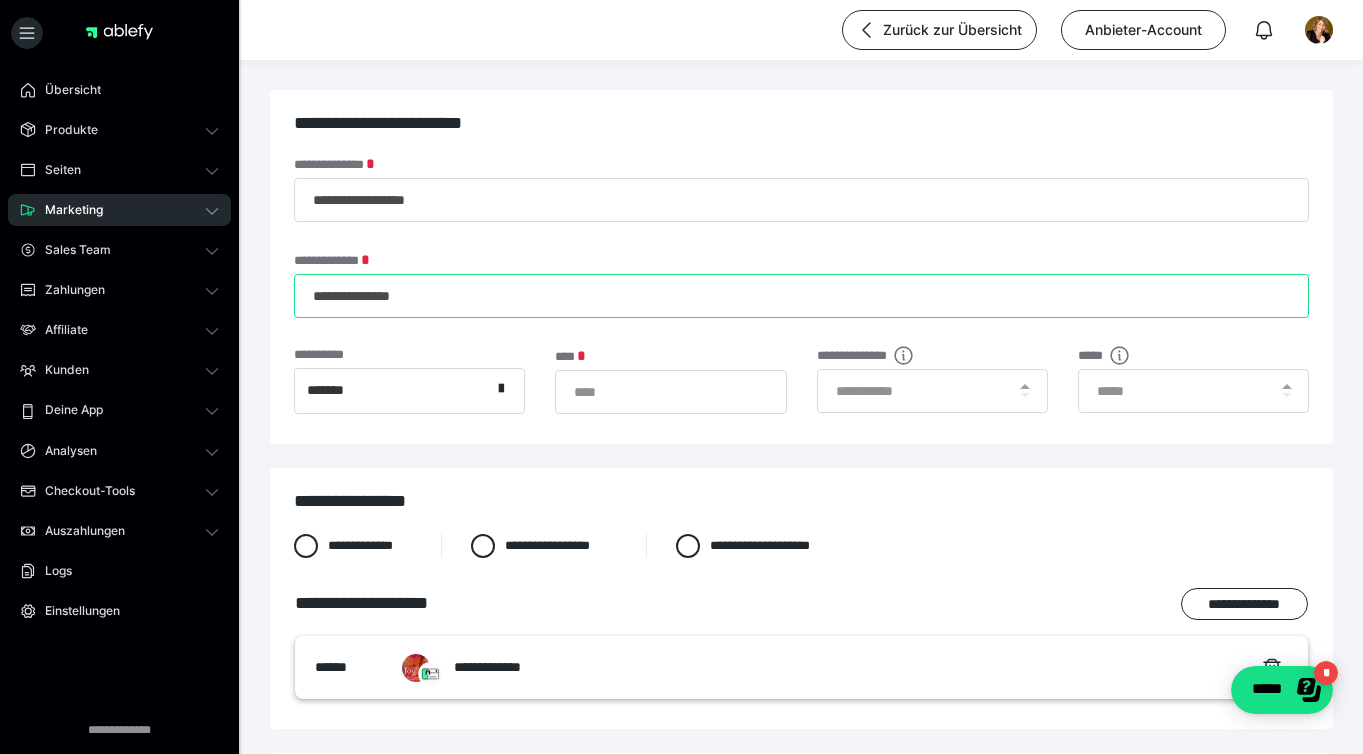 drag, startPoint x: 491, startPoint y: 291, endPoint x: 301, endPoint y: 292, distance: 190.00262 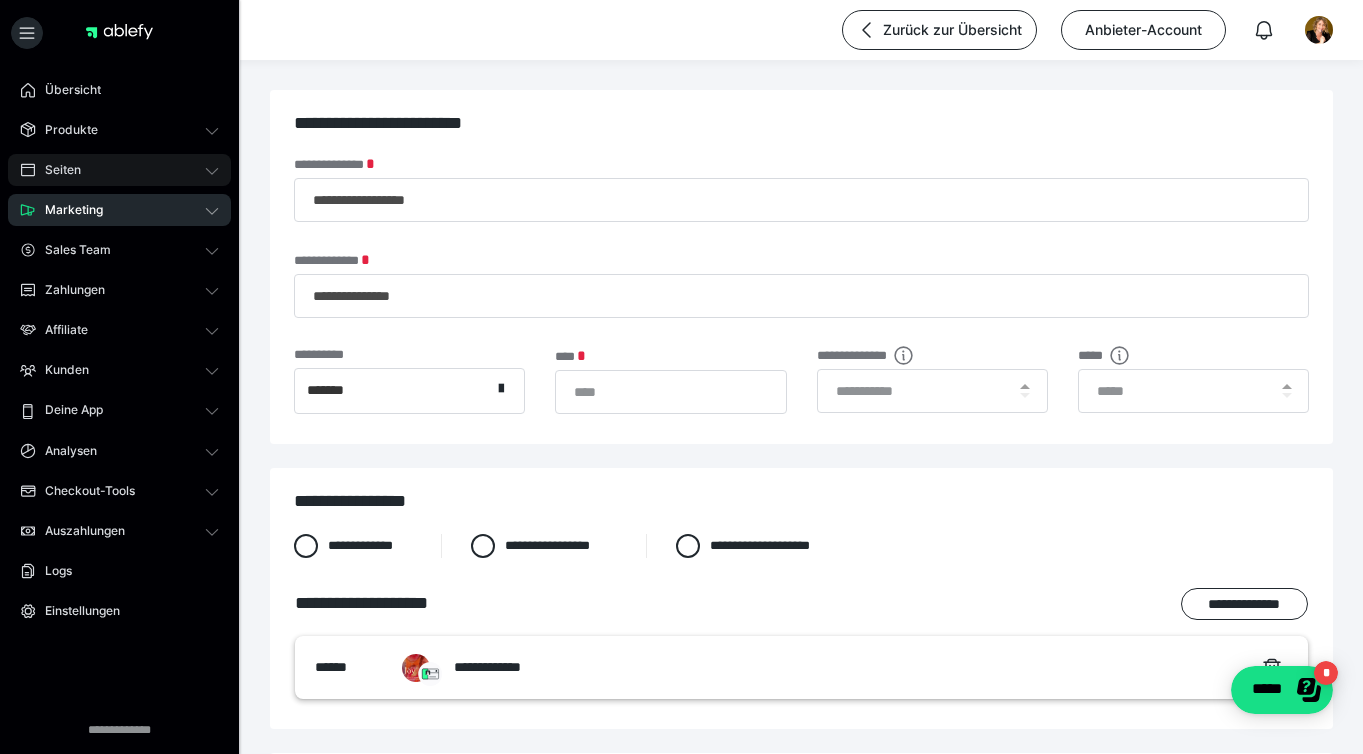 click on "Seiten" at bounding box center (119, 170) 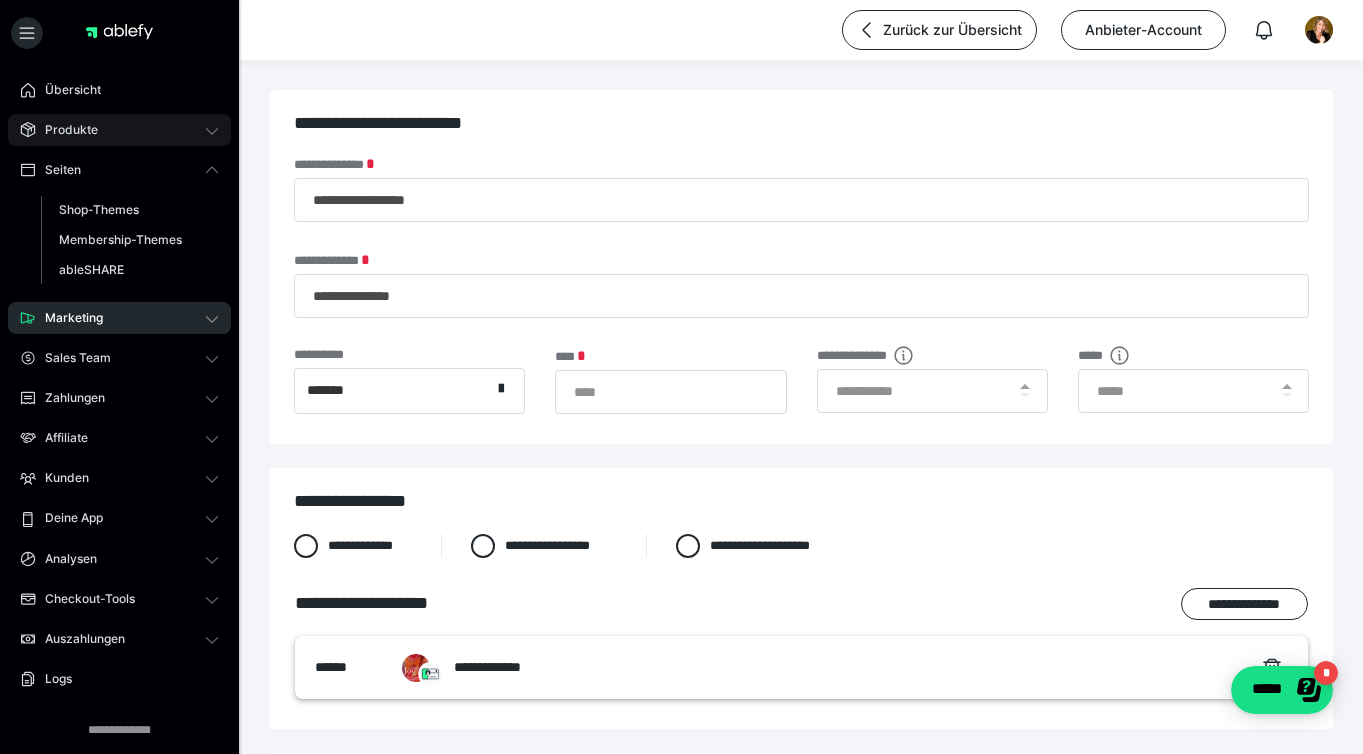 click on "Produkte" at bounding box center [119, 130] 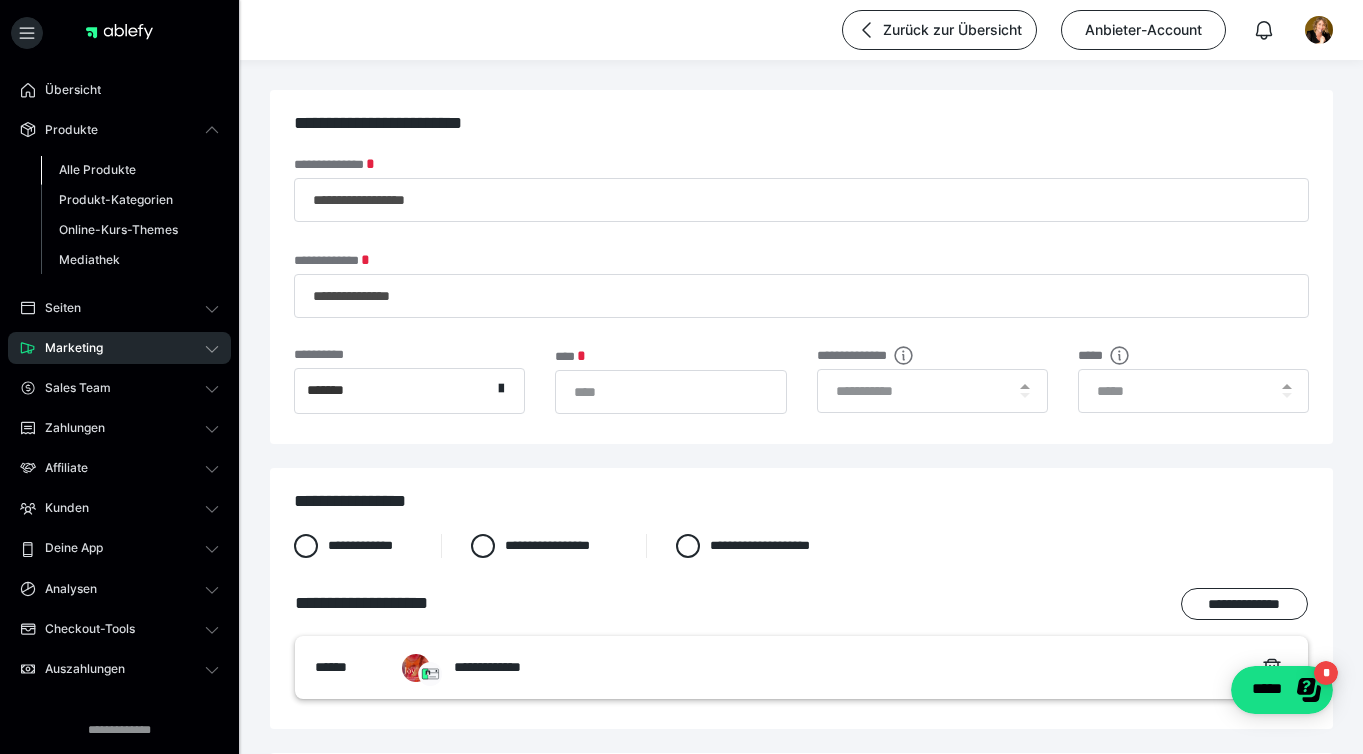 click on "Alle Produkte" at bounding box center [97, 169] 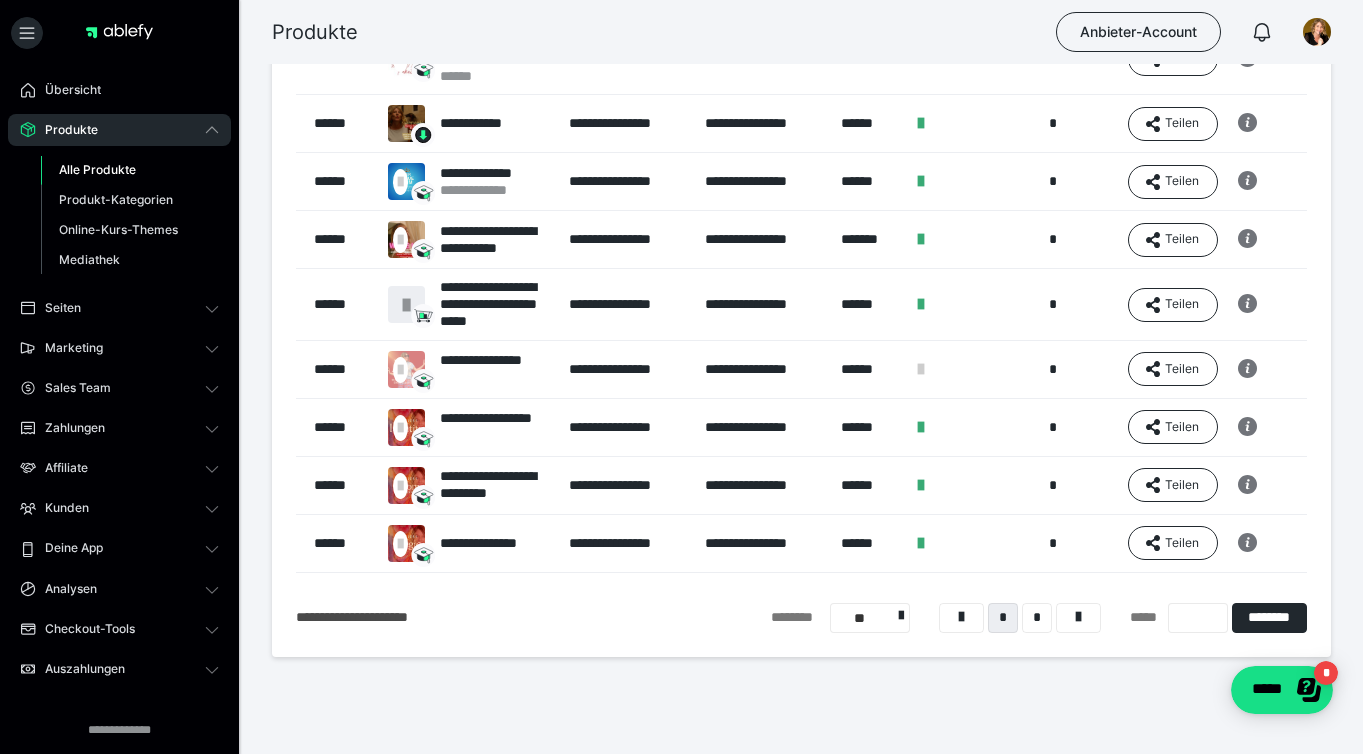 scroll, scrollTop: 359, scrollLeft: 0, axis: vertical 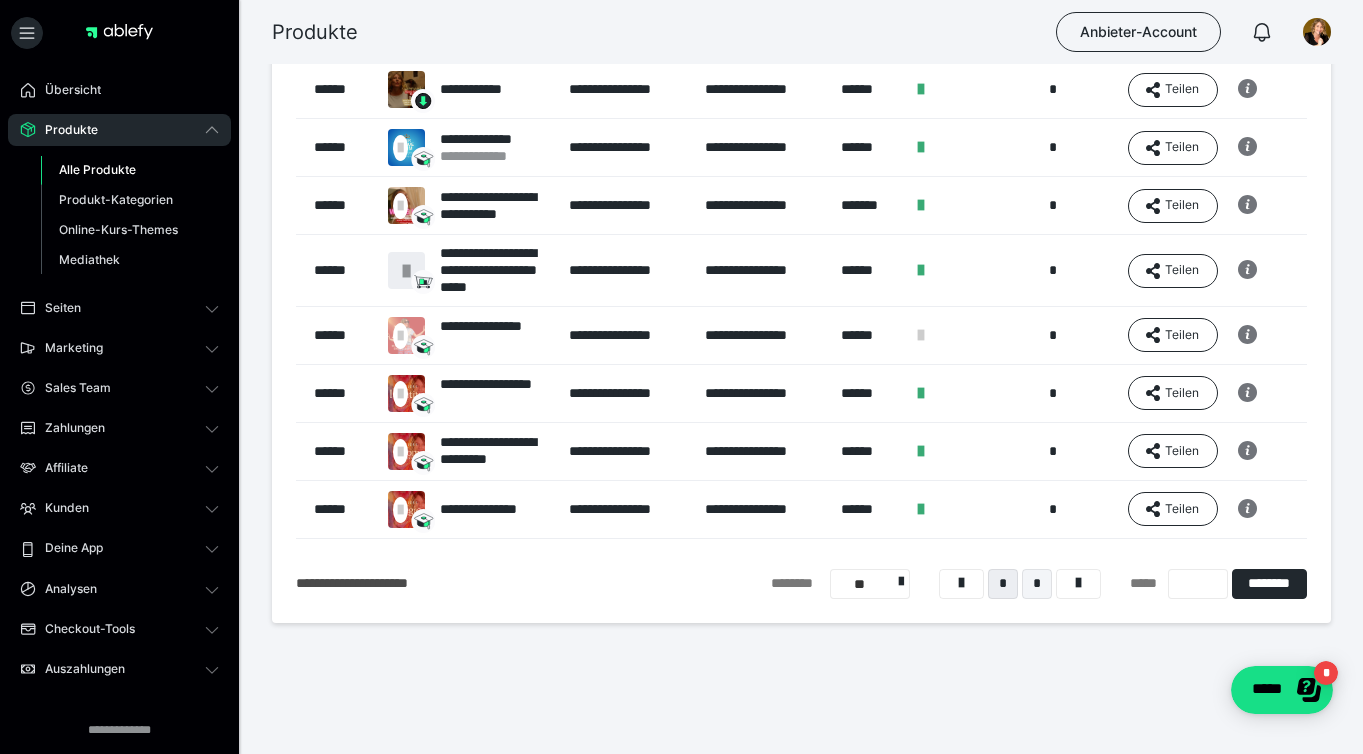 click on "*" at bounding box center [1037, 584] 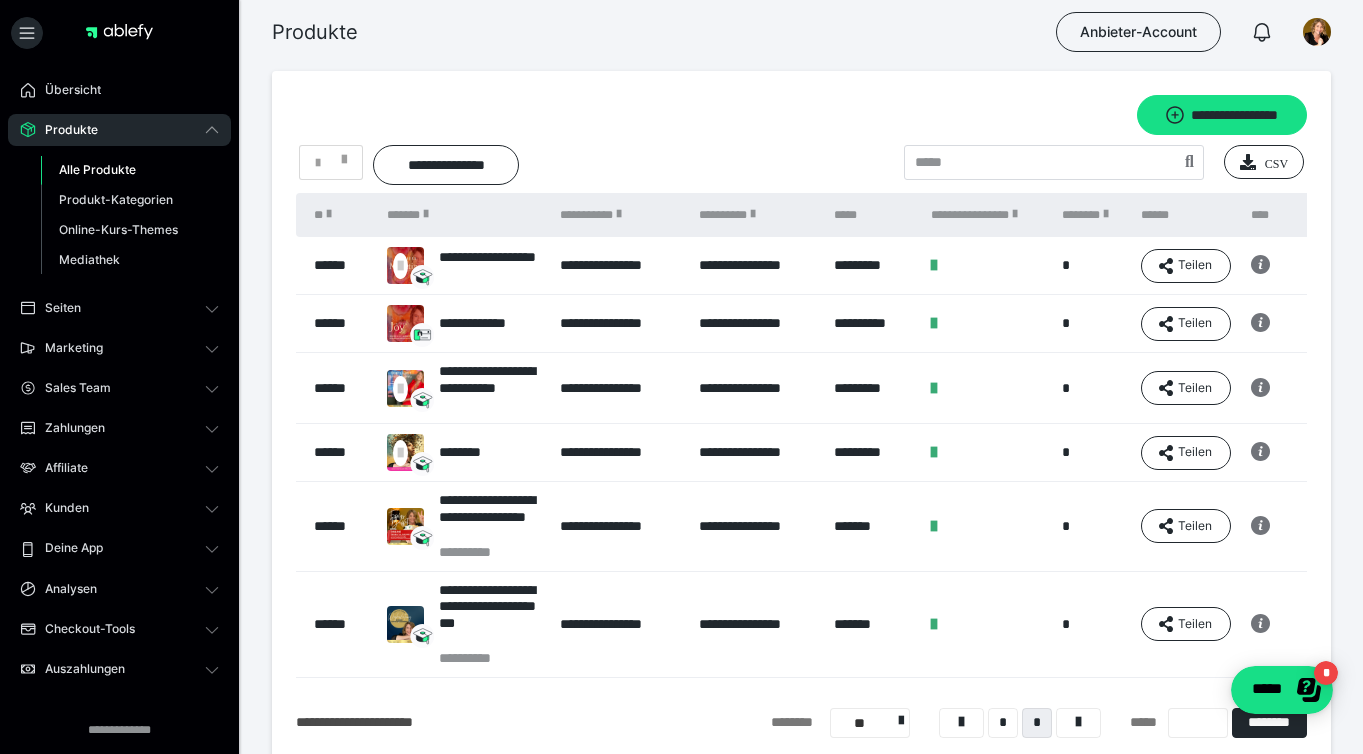 scroll, scrollTop: 0, scrollLeft: 0, axis: both 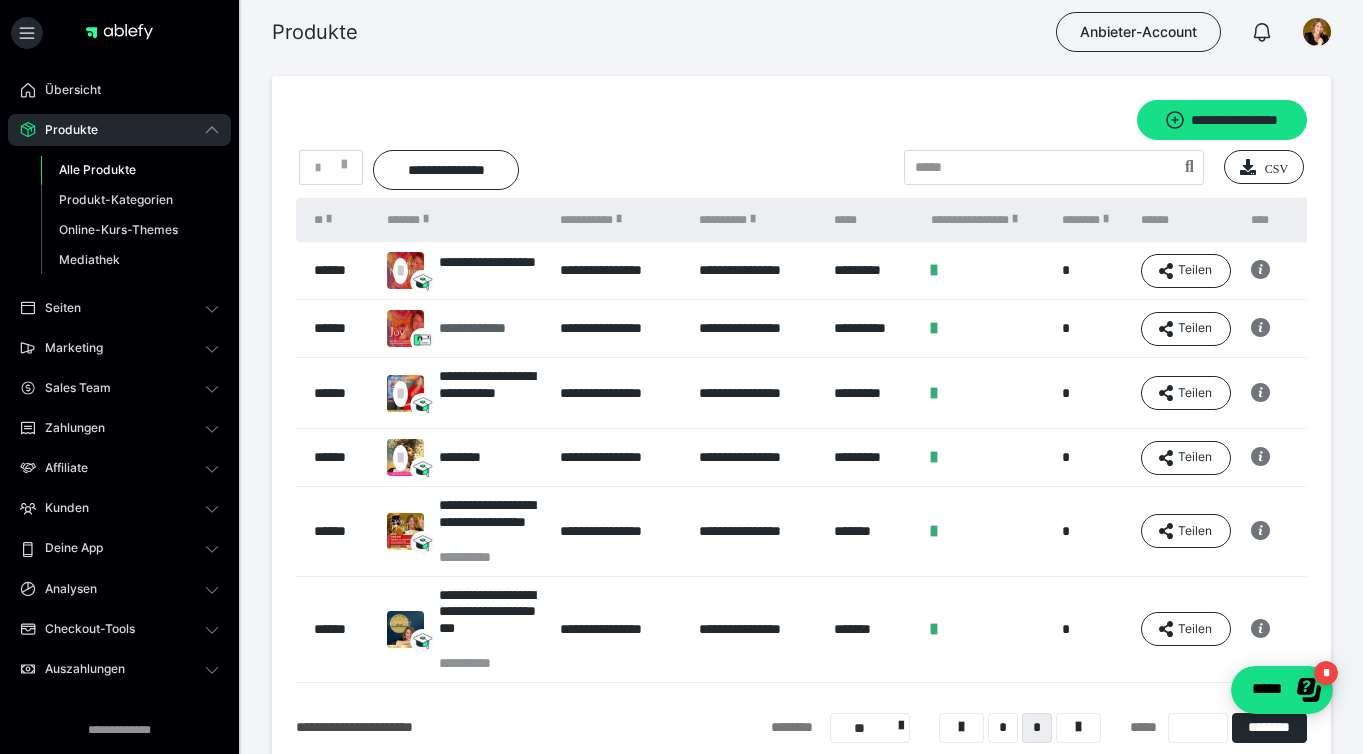 click on "**********" at bounding box center [482, 328] 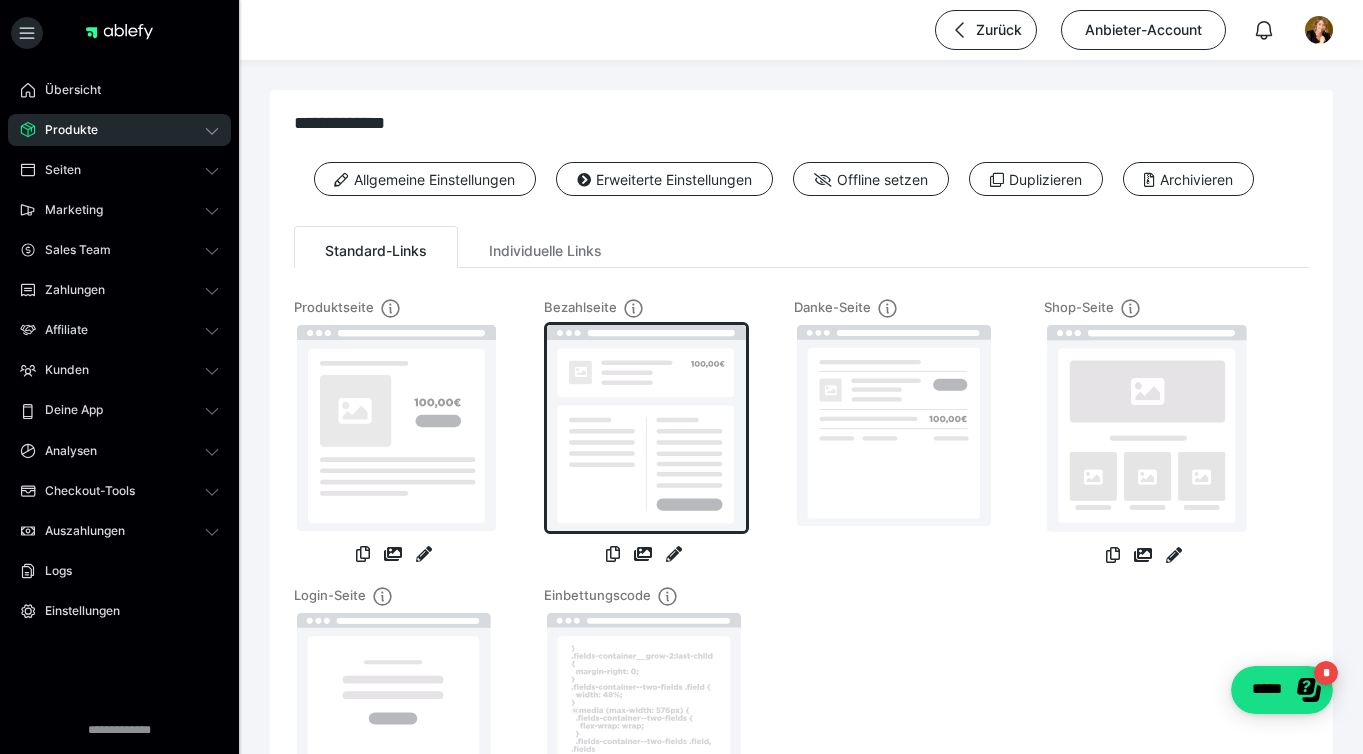 click at bounding box center (646, 428) 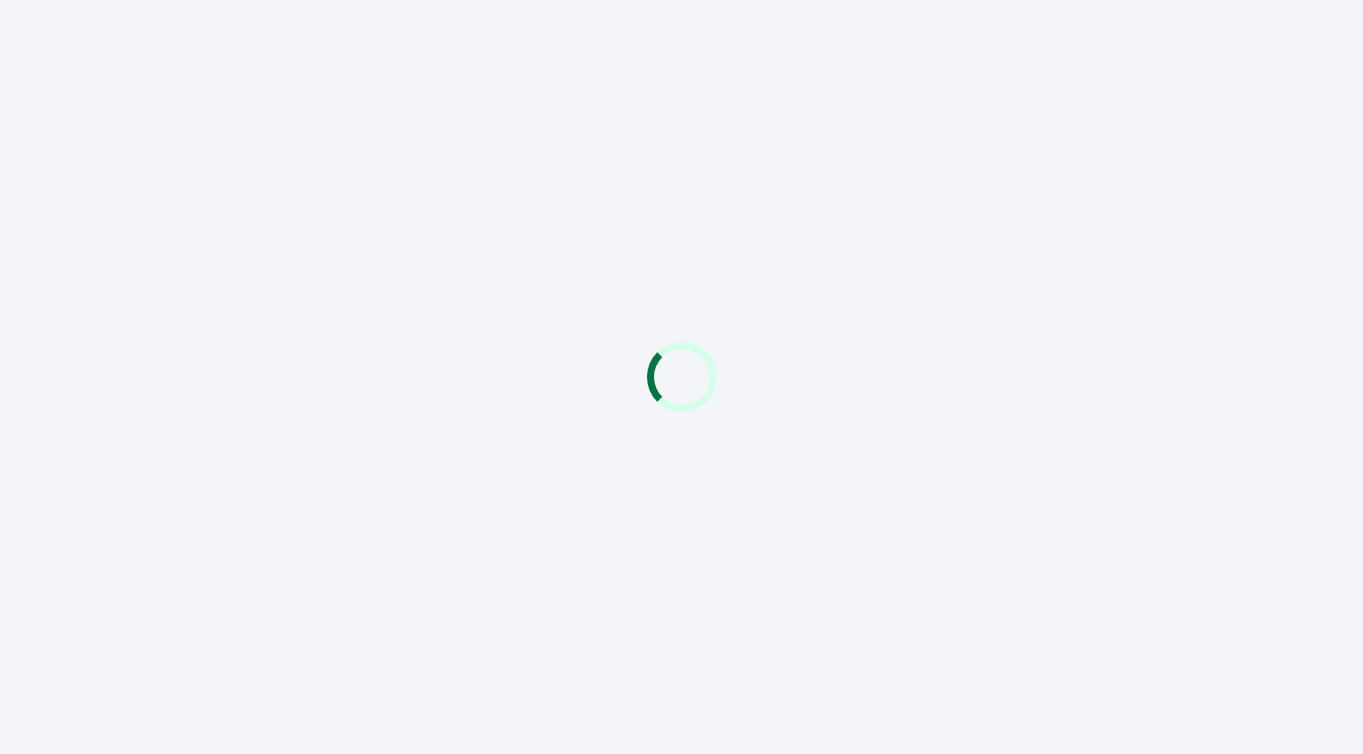 scroll, scrollTop: 0, scrollLeft: 0, axis: both 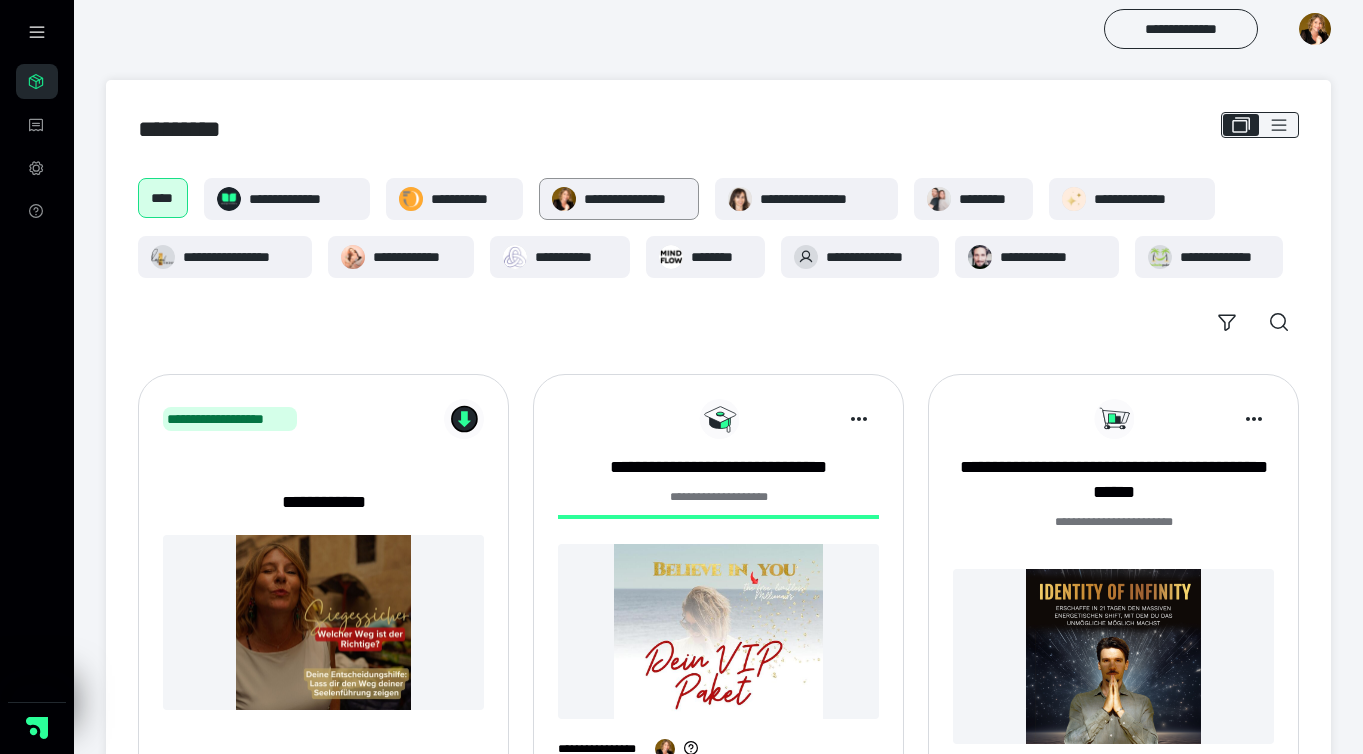 click on "**********" at bounding box center (635, 199) 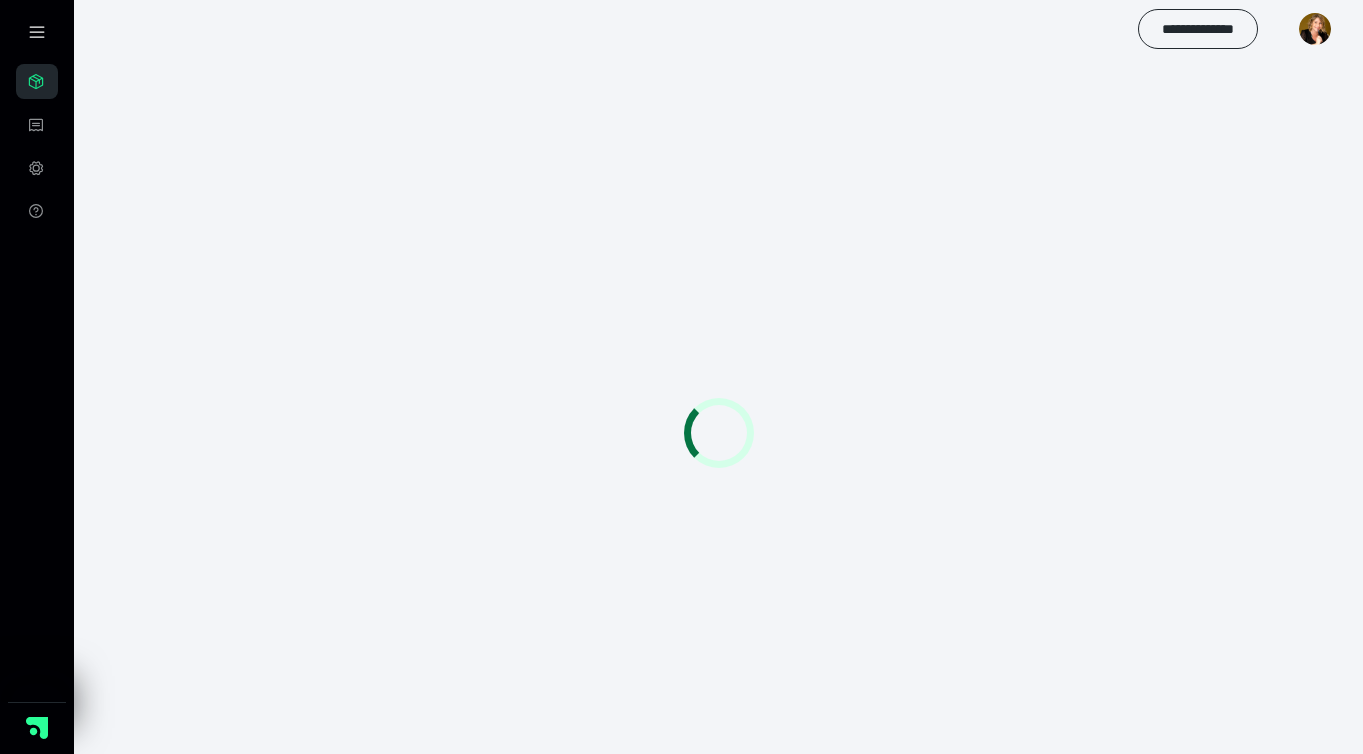scroll, scrollTop: 0, scrollLeft: 0, axis: both 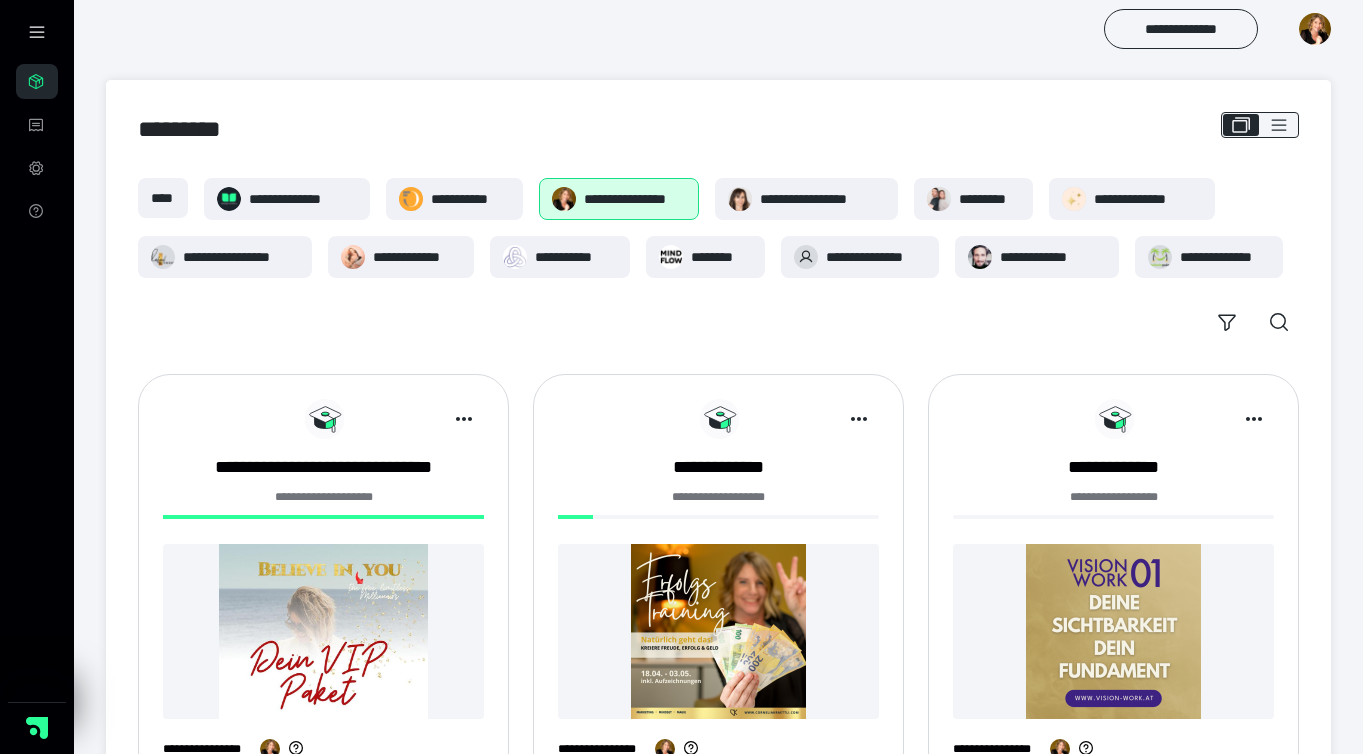 click on "John Doe lives at 123 Main St, Anytown, CA." at bounding box center [718, 260] 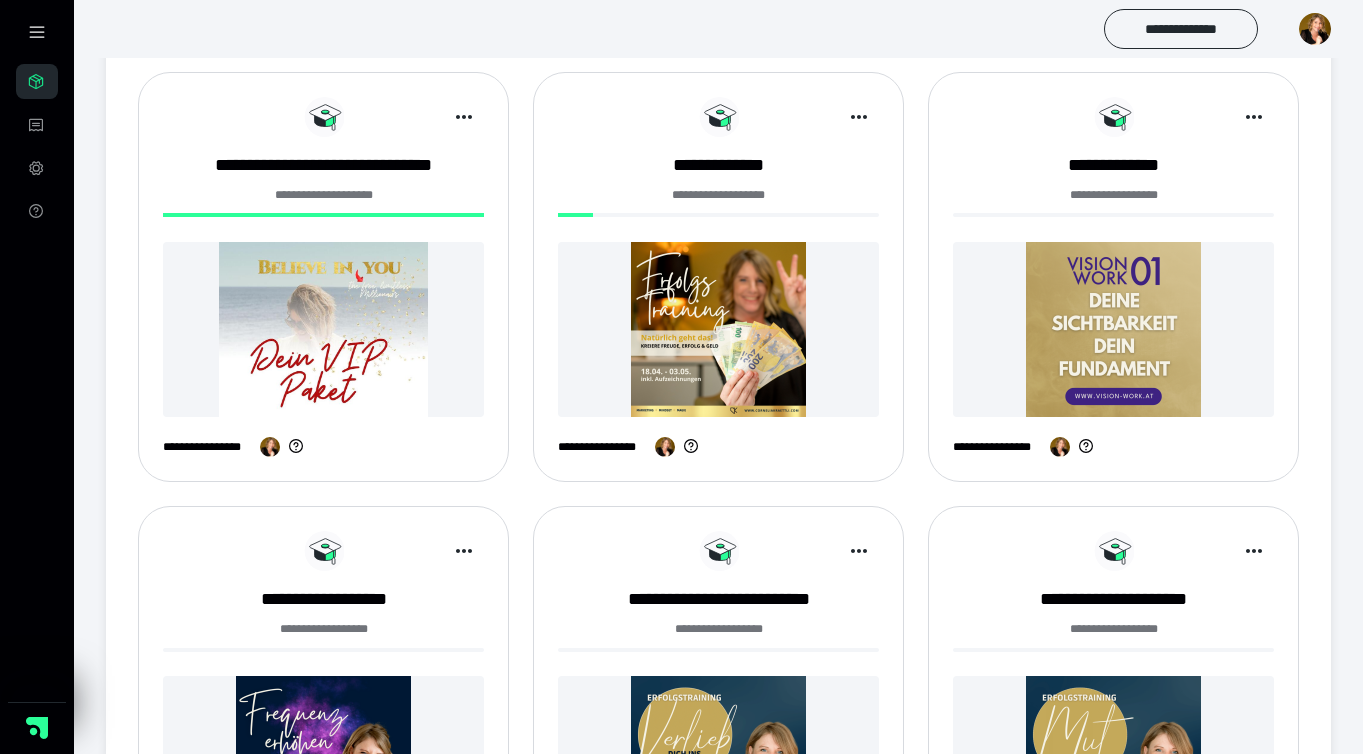 scroll, scrollTop: 0, scrollLeft: 0, axis: both 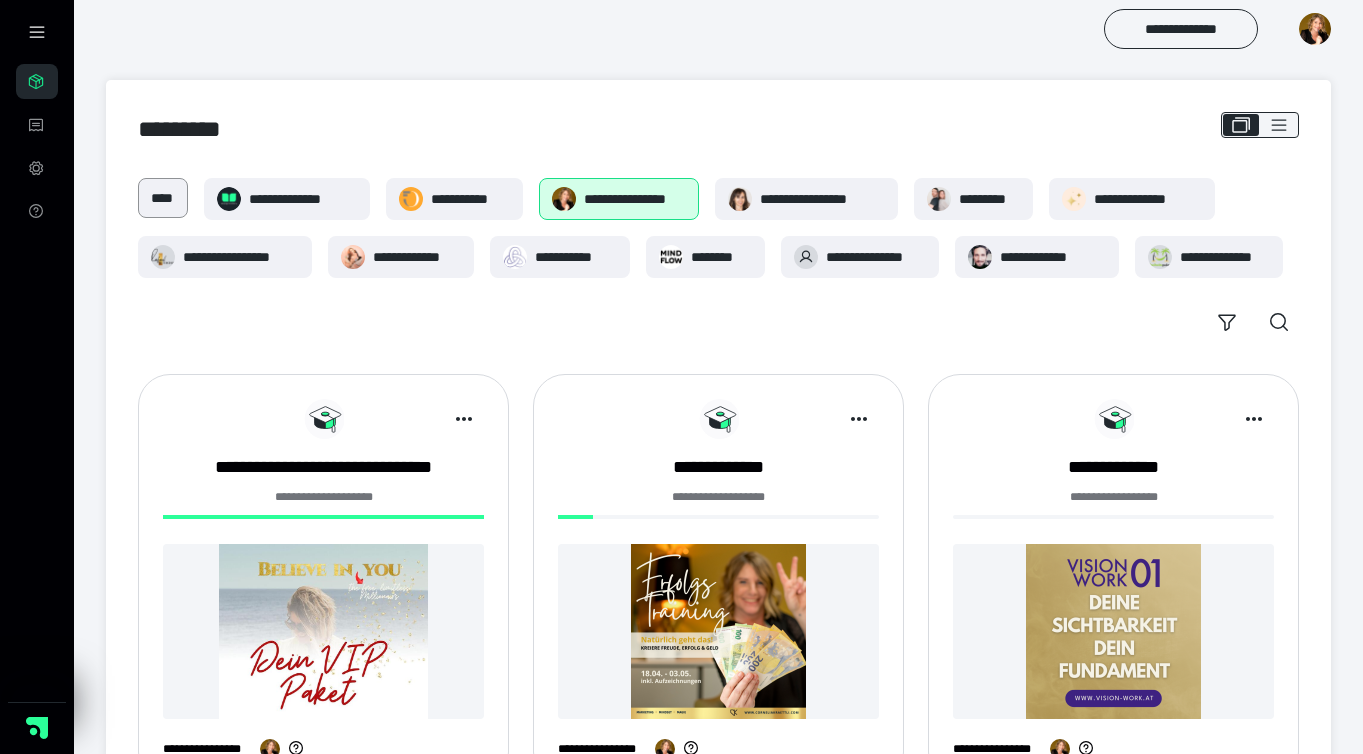 click on "****" at bounding box center [163, 198] 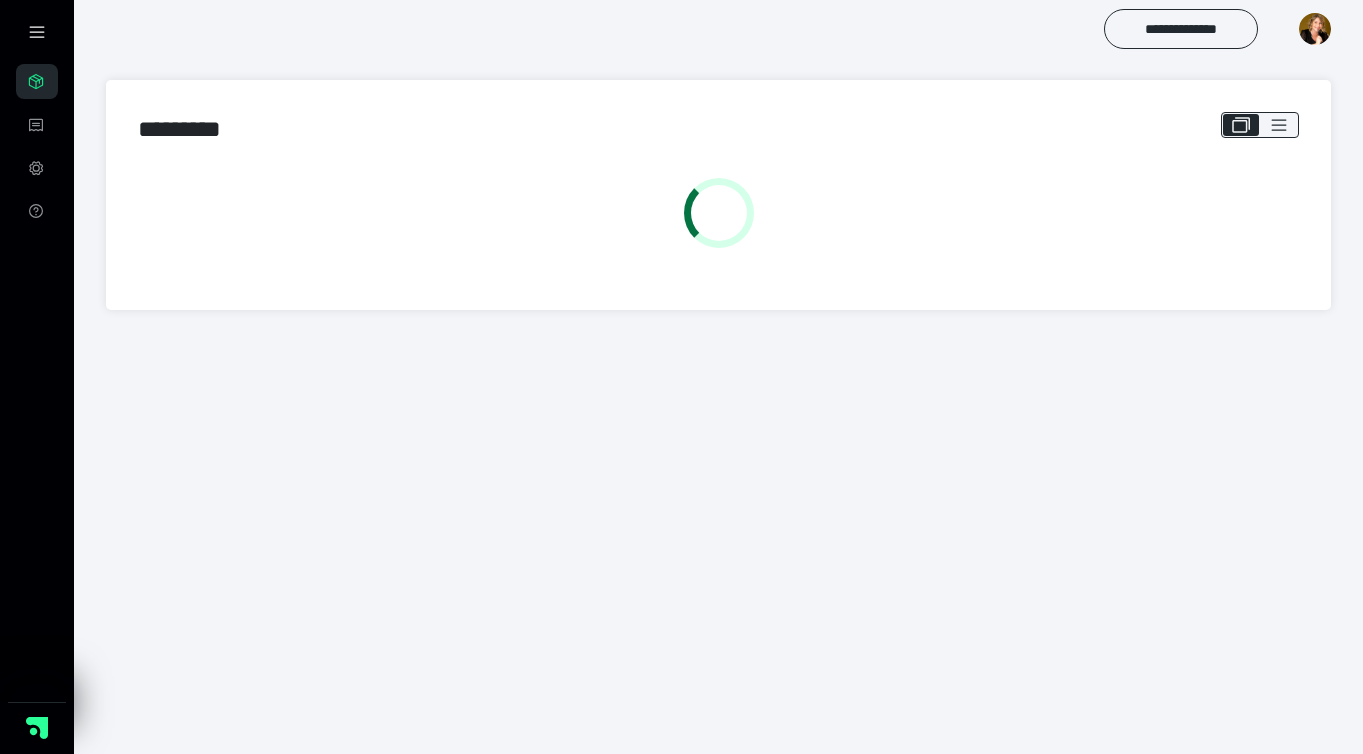 scroll, scrollTop: 0, scrollLeft: 0, axis: both 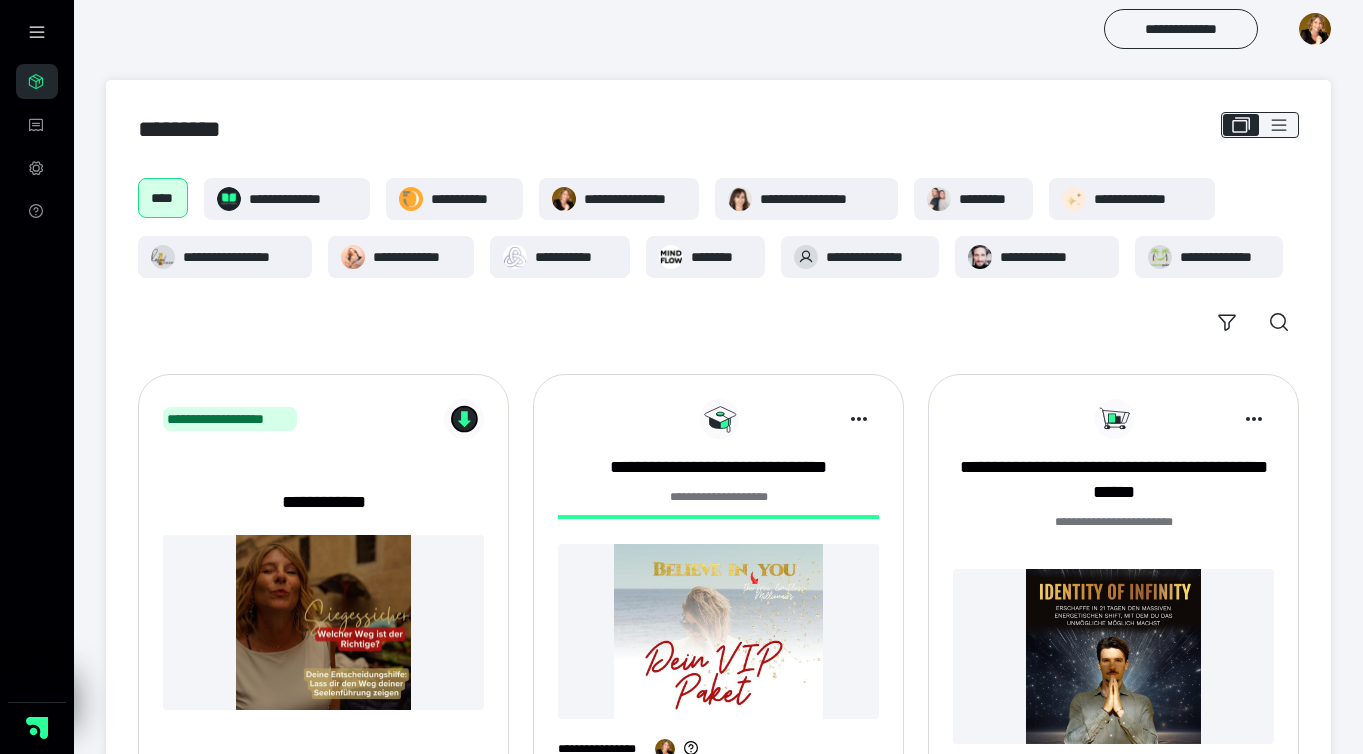 click at bounding box center (1315, 29) 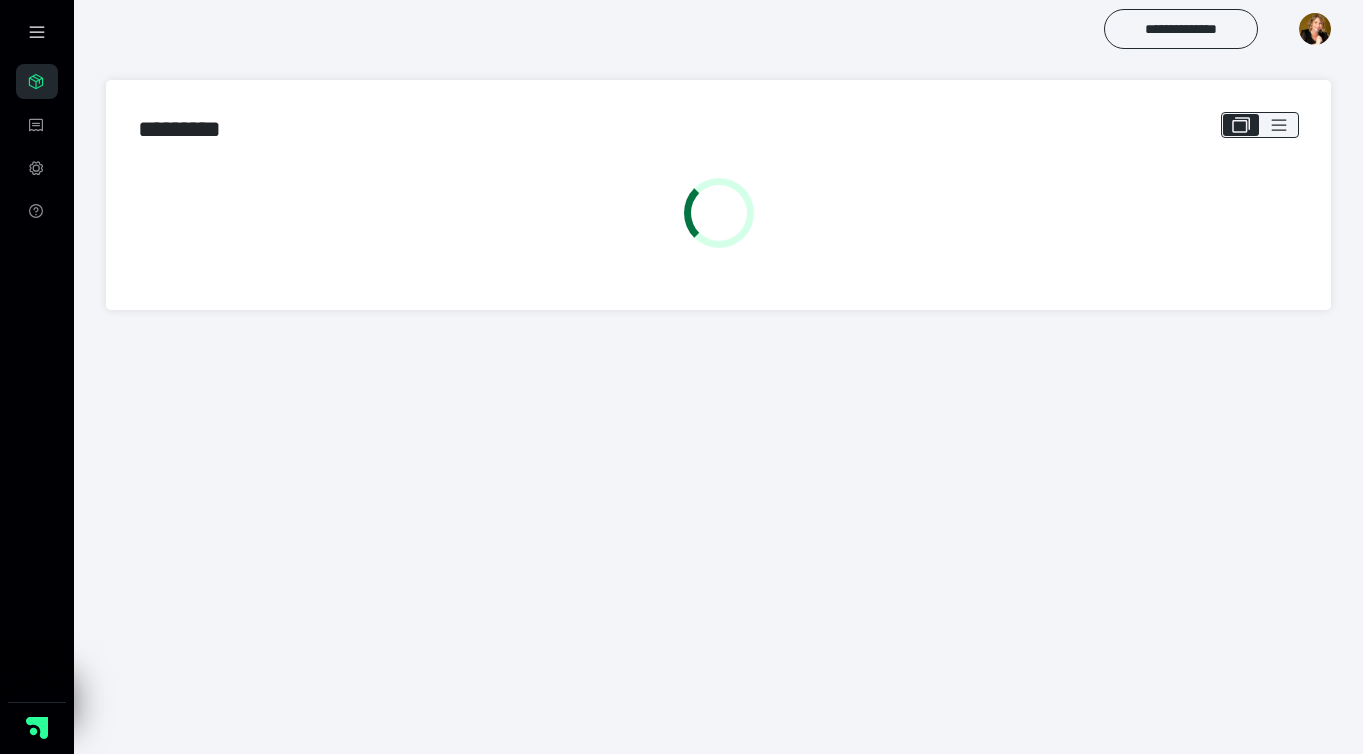 scroll, scrollTop: 0, scrollLeft: 0, axis: both 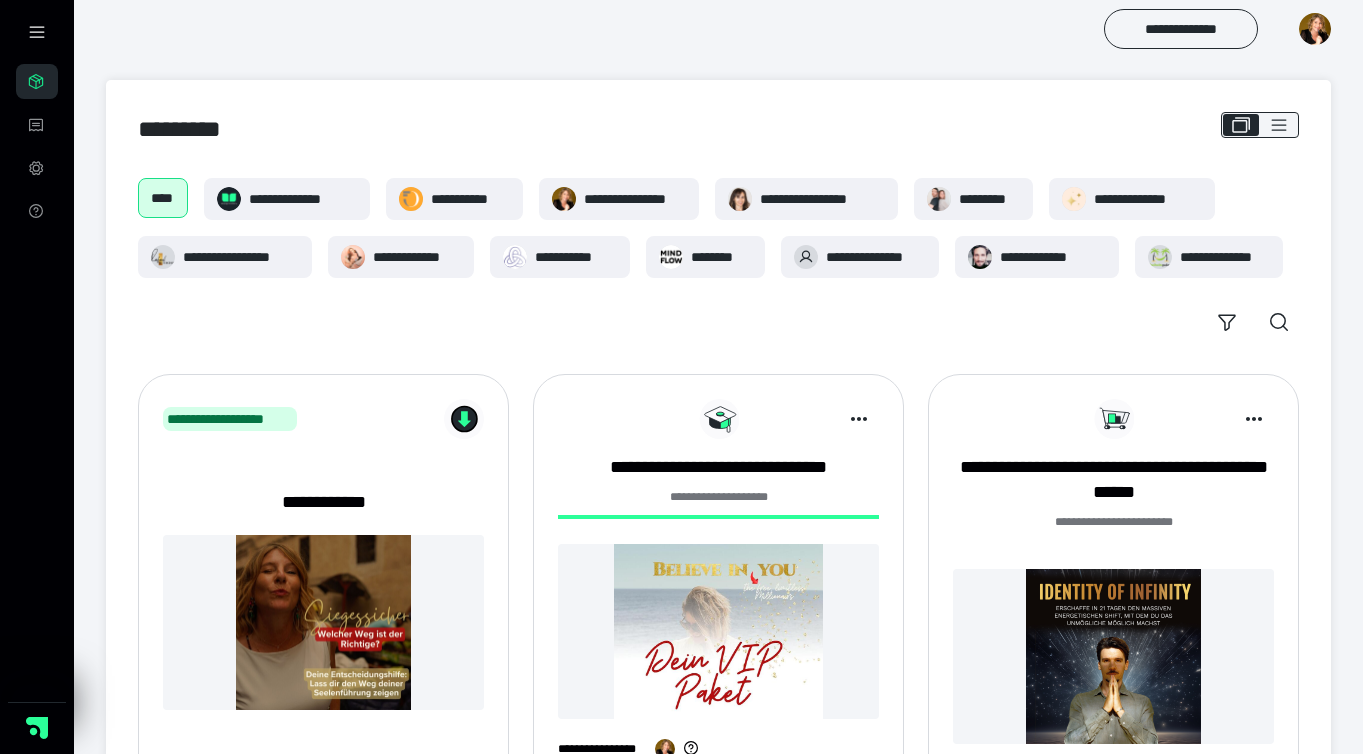 click at bounding box center (1315, 29) 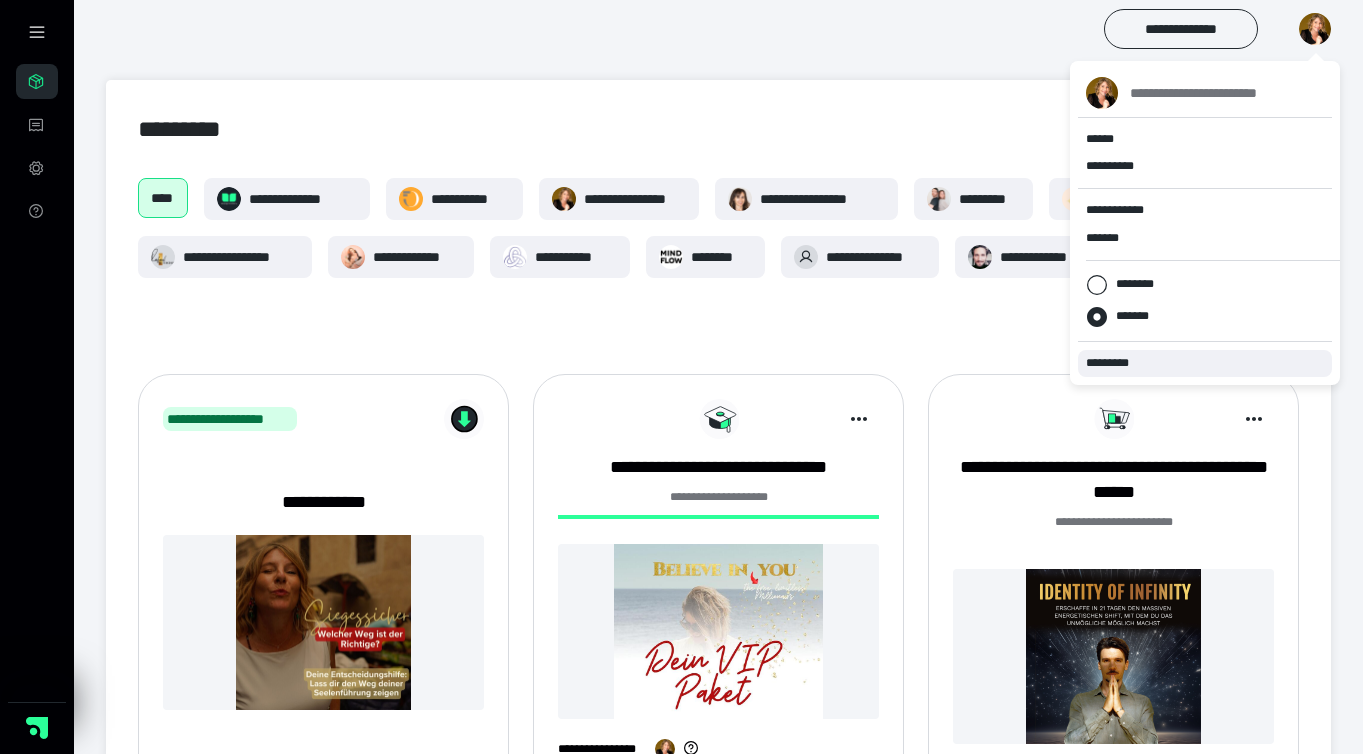 click on "*********" at bounding box center (1205, 363) 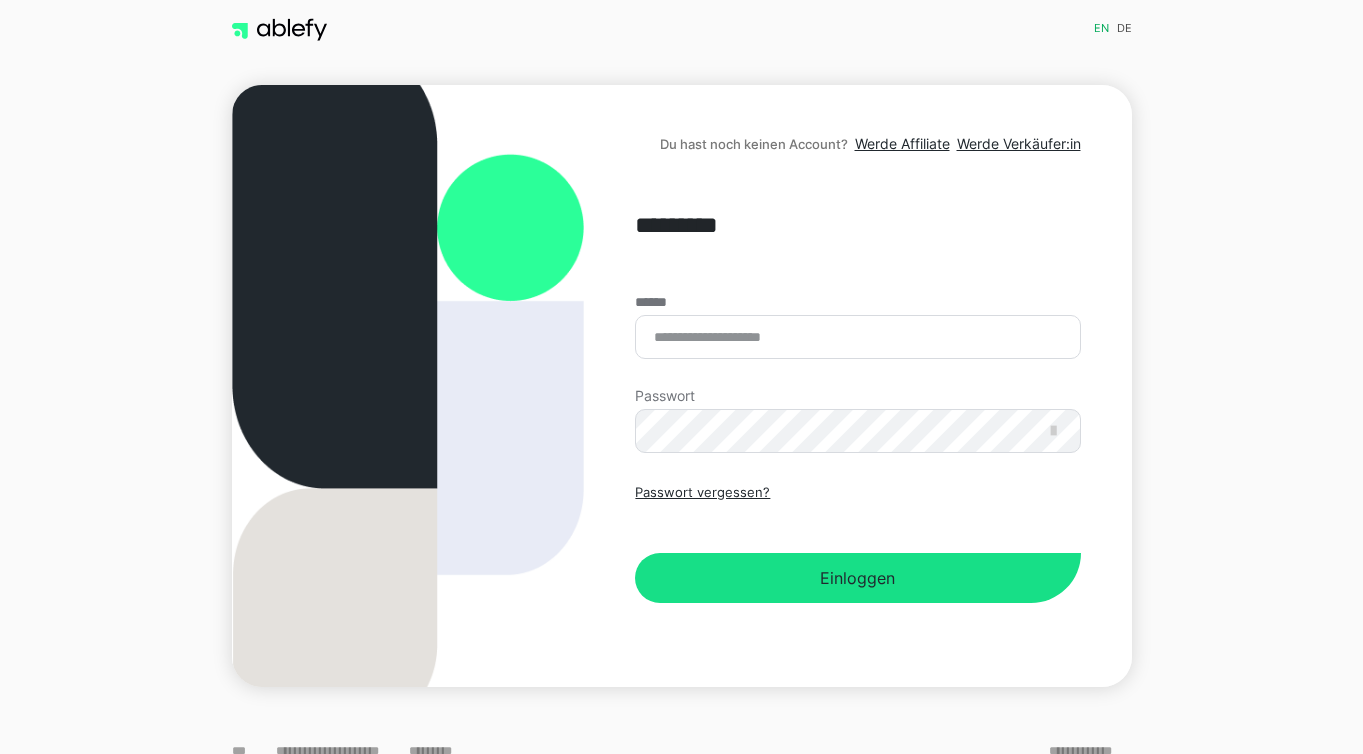 scroll, scrollTop: 0, scrollLeft: 0, axis: both 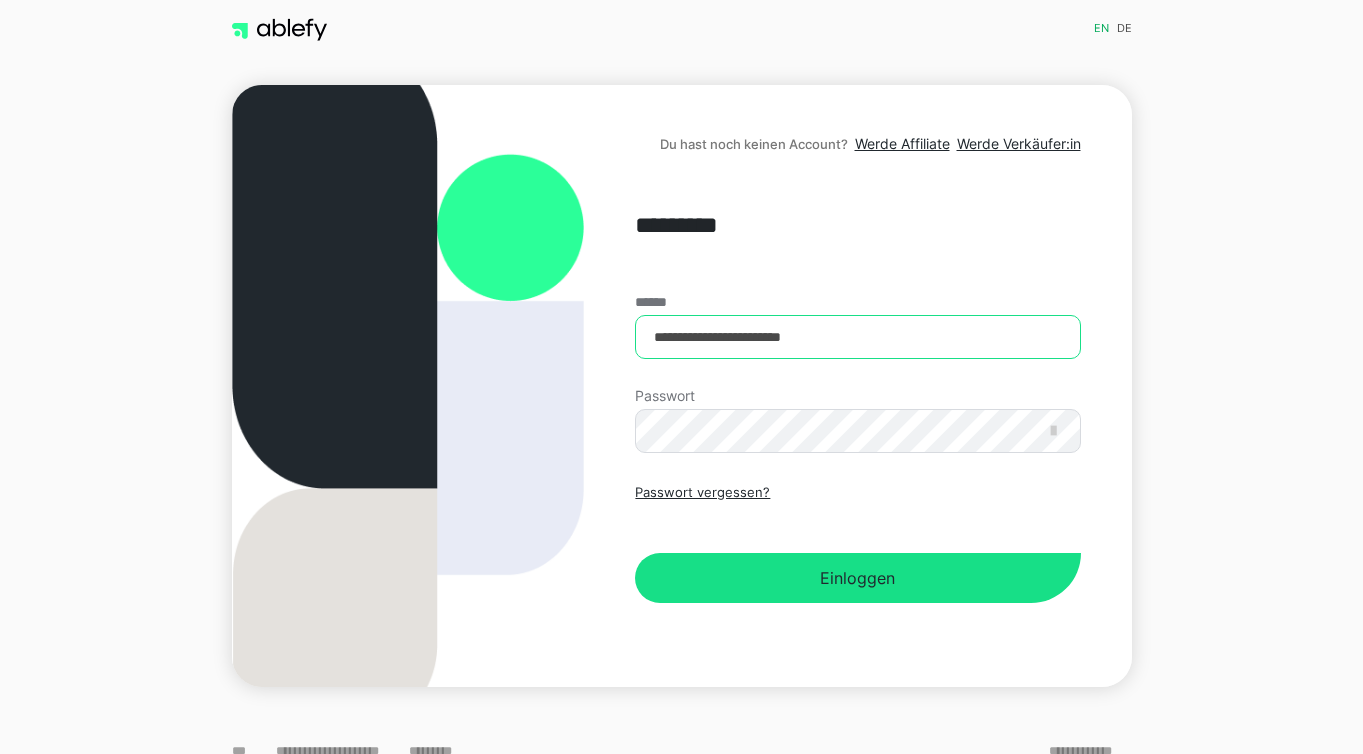 click on "**********" at bounding box center [857, 337] 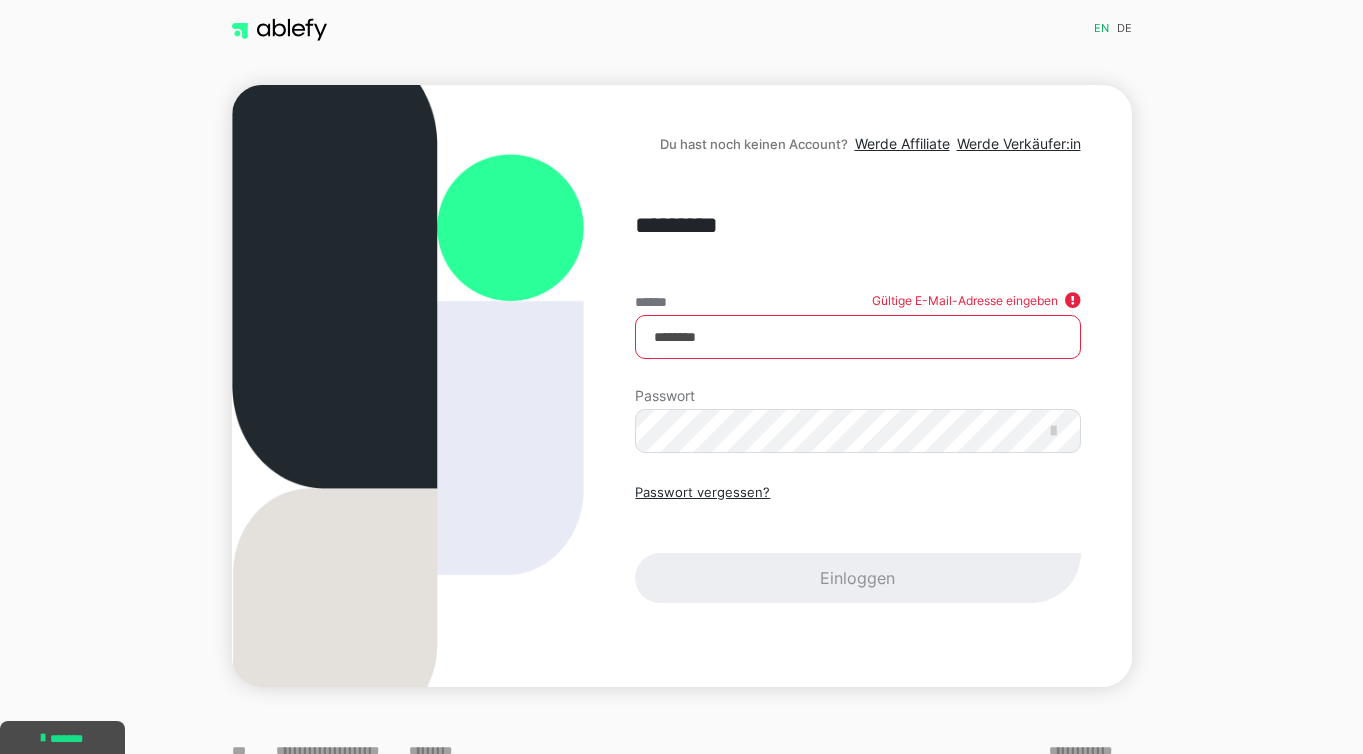 click on "********" at bounding box center (857, 337) 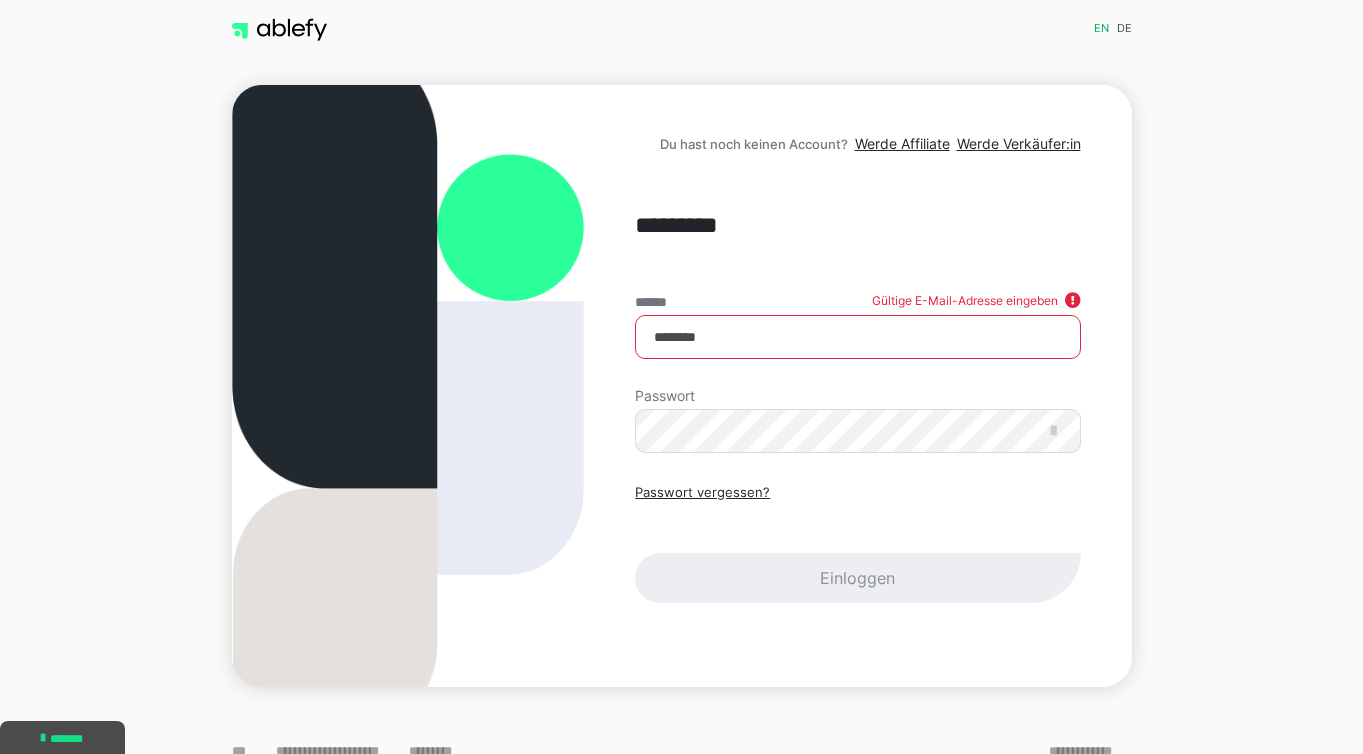 click on "********" at bounding box center [857, 337] 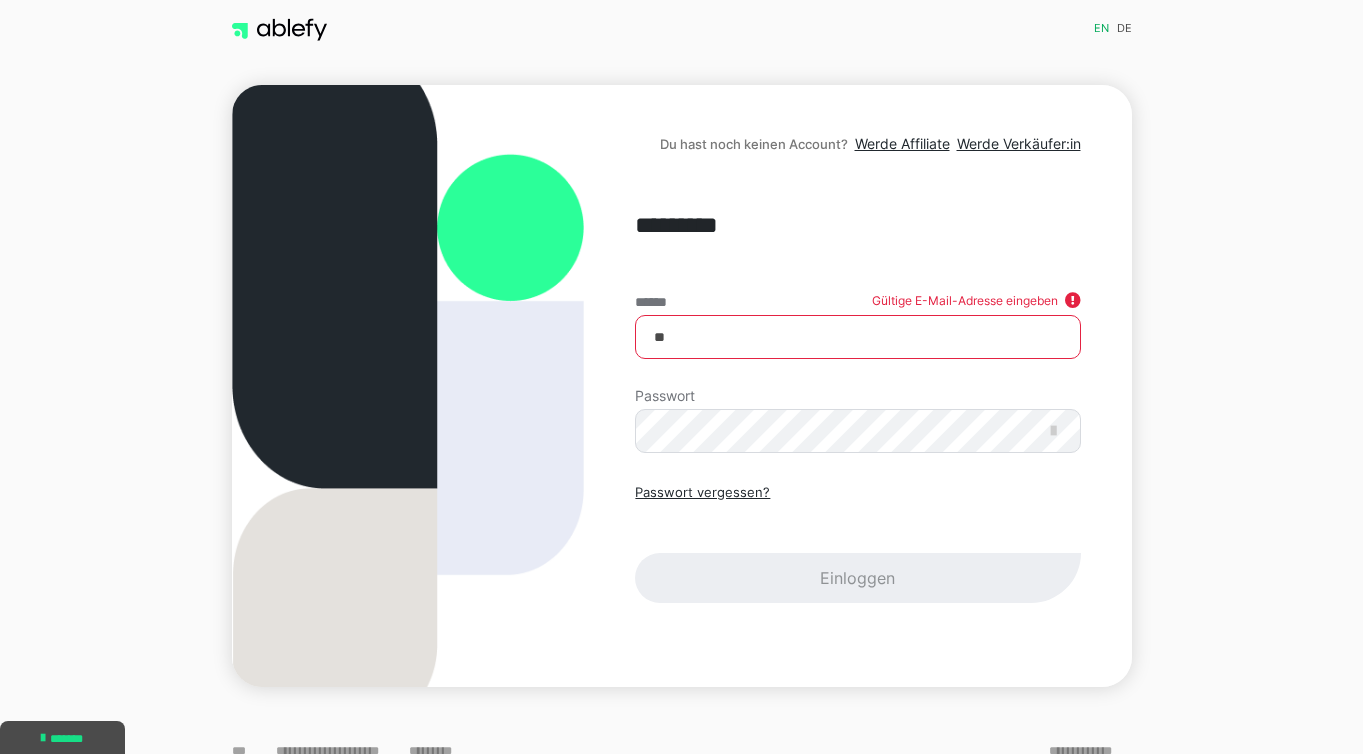 type on "**********" 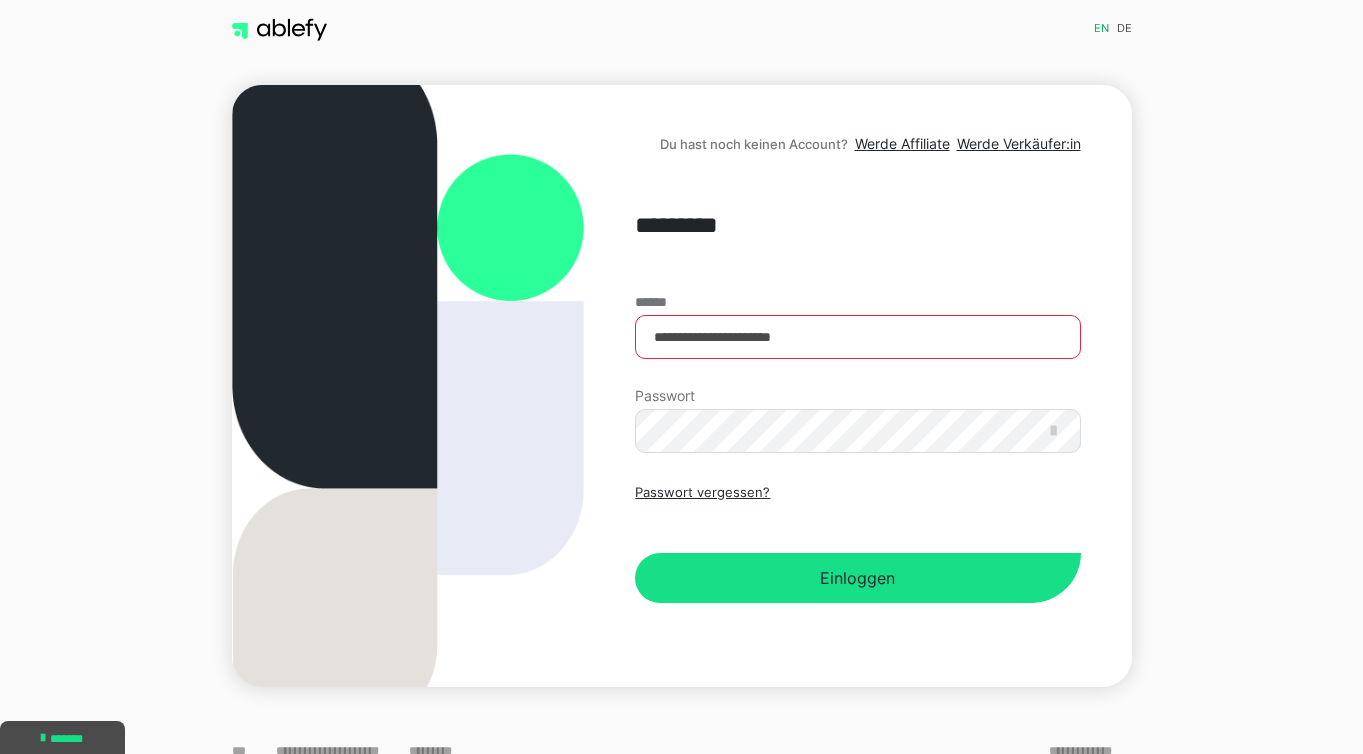 click on "Passwort vergessen? Einloggen" at bounding box center (857, 543) 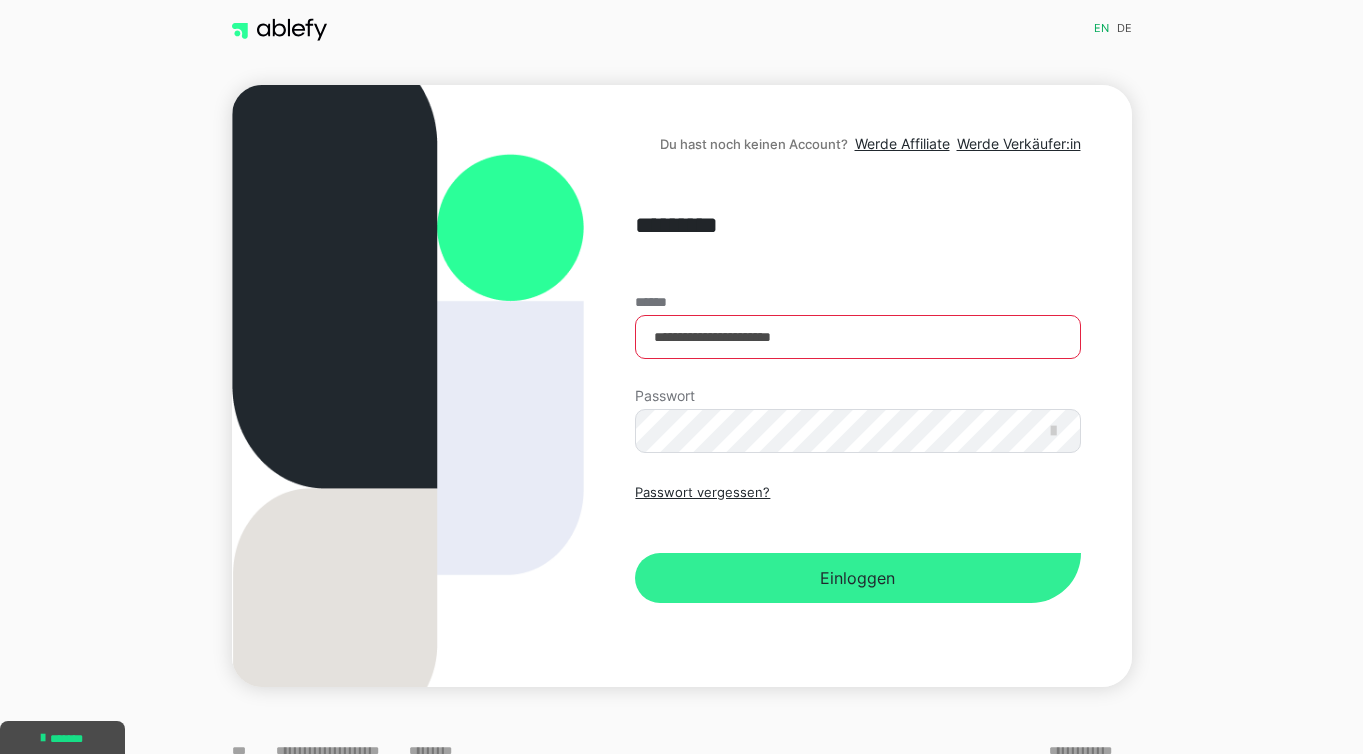 click on "Einloggen" at bounding box center (857, 578) 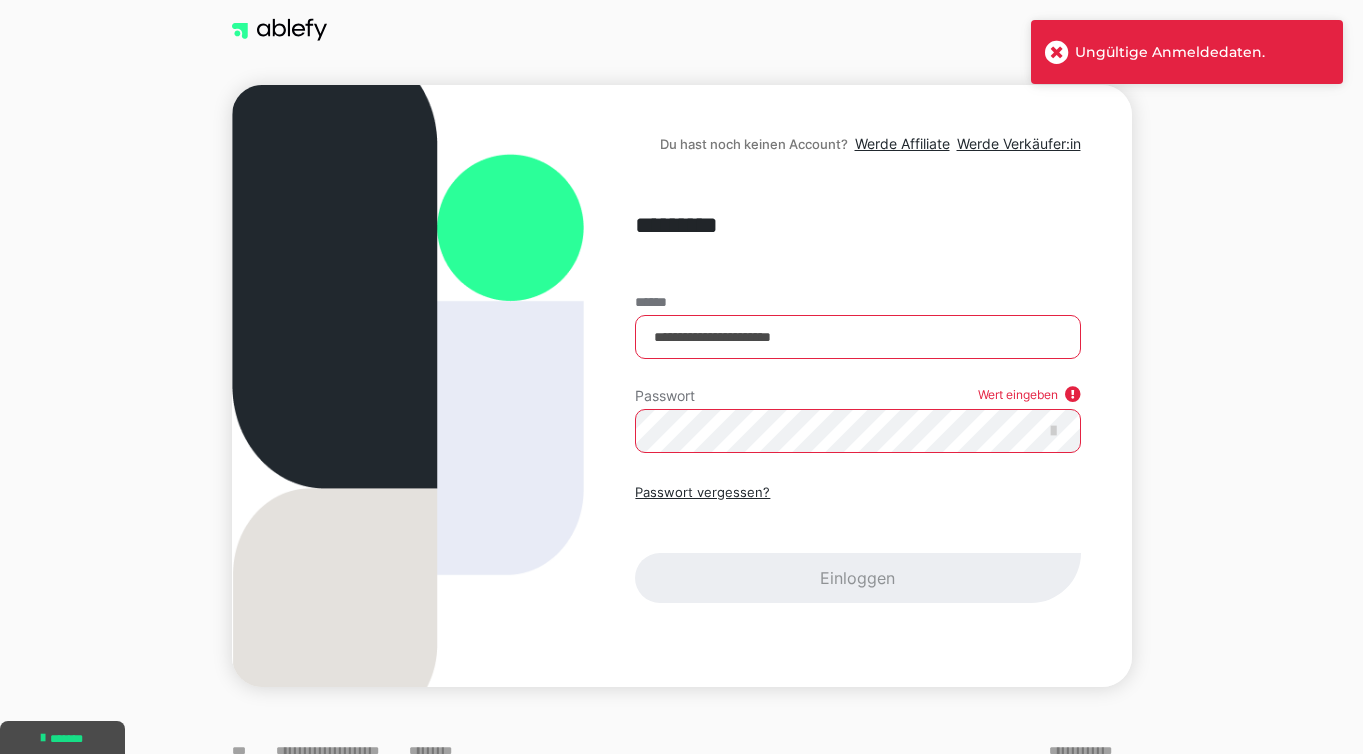 click at bounding box center [408, 386] 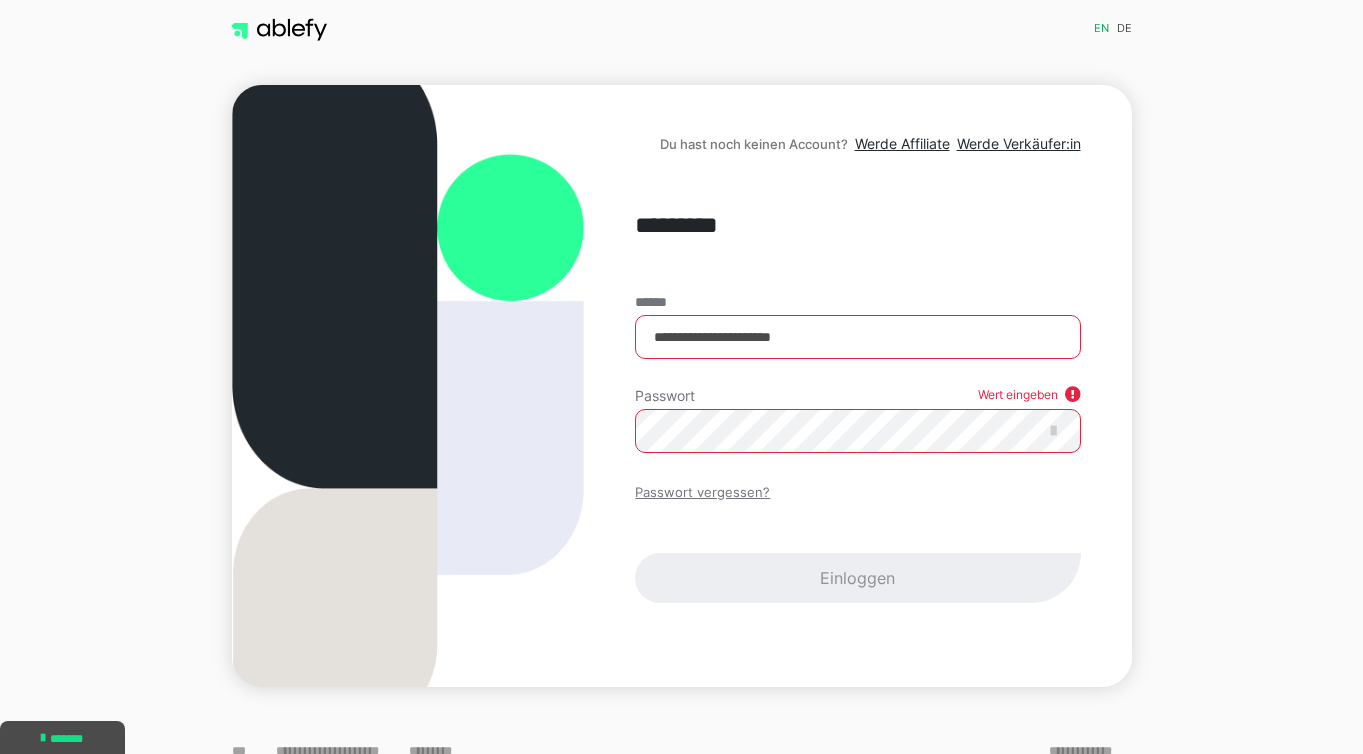 click on "Passwort vergessen?" at bounding box center (702, 493) 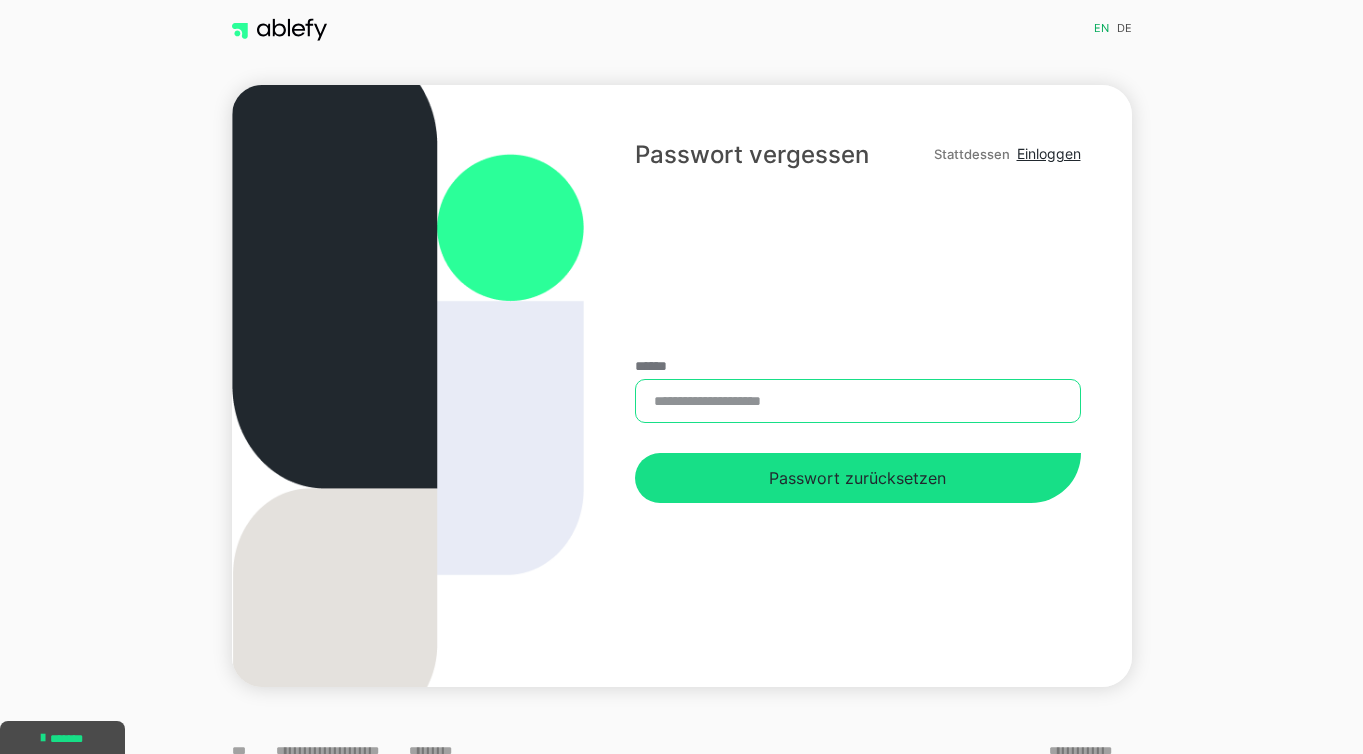 click on "******" at bounding box center [857, 401] 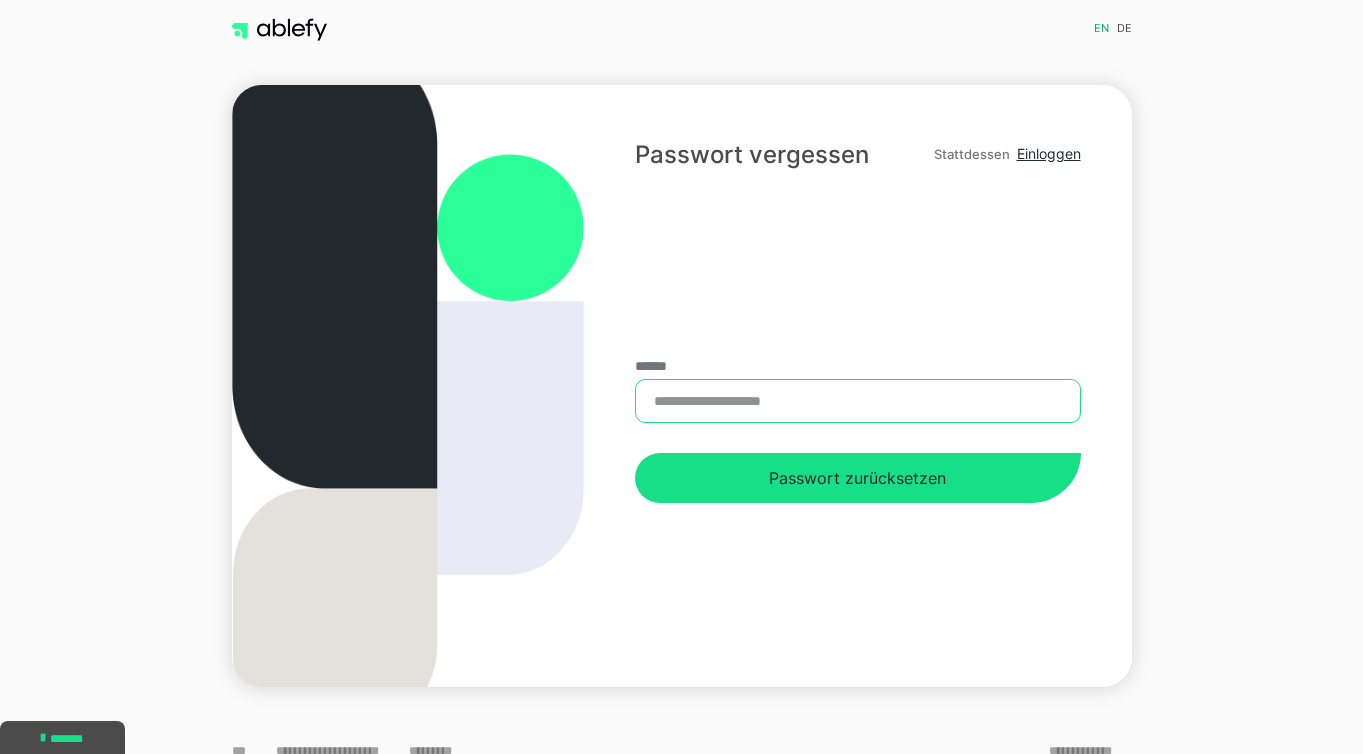 click on "******" at bounding box center (857, 401) 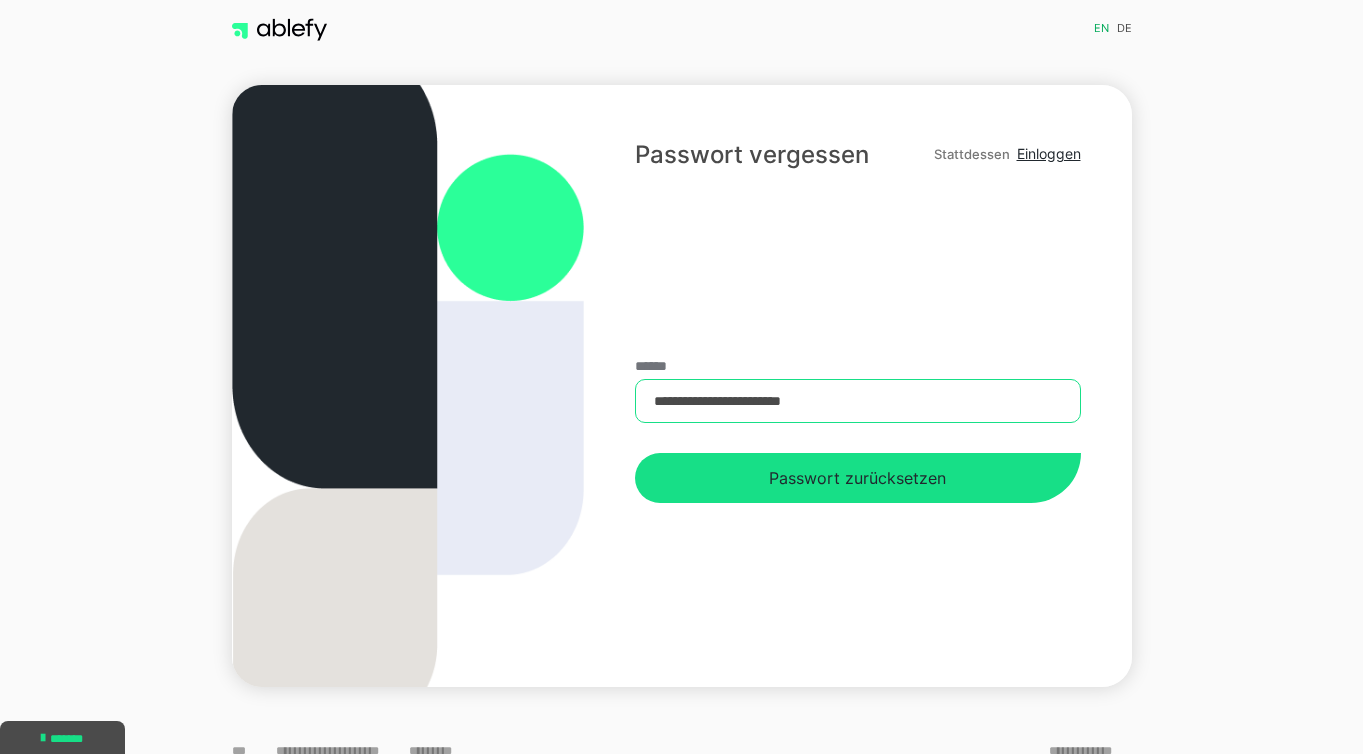 drag, startPoint x: 678, startPoint y: 398, endPoint x: 632, endPoint y: 399, distance: 46.010868 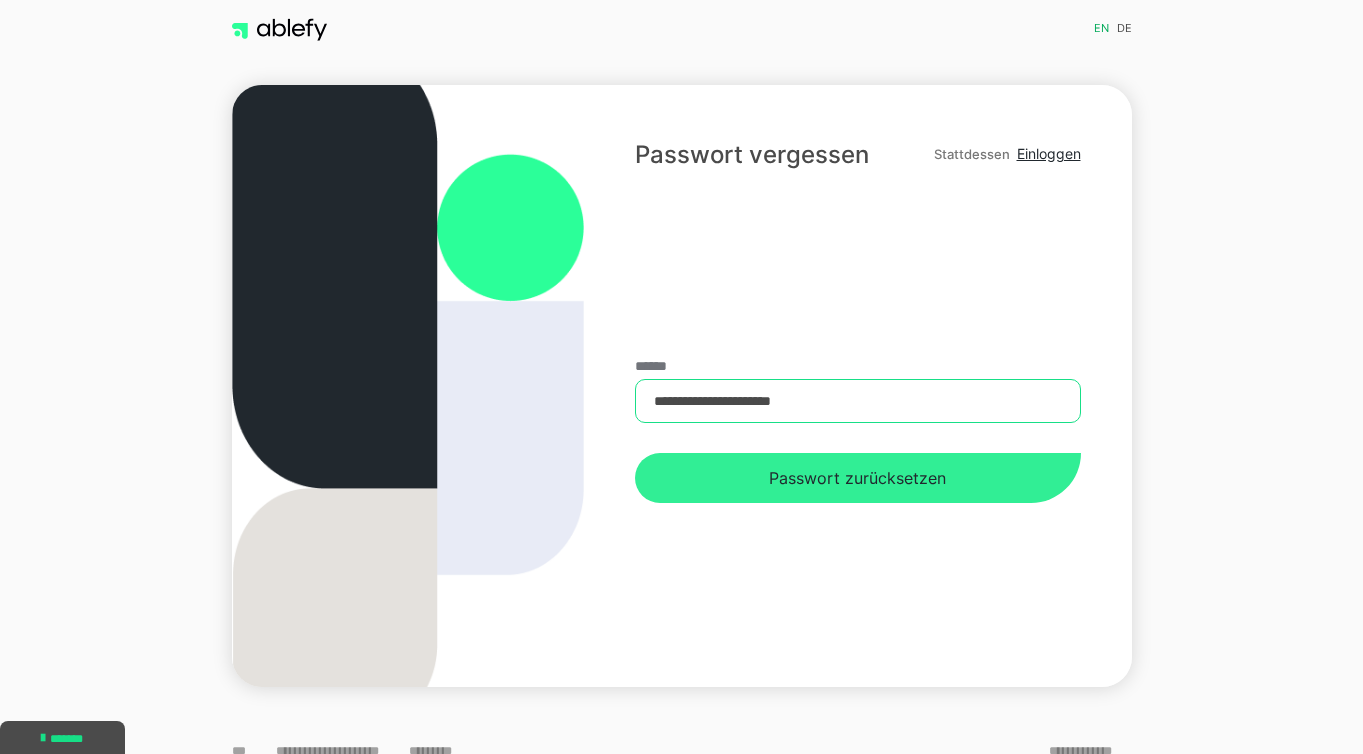 type on "**********" 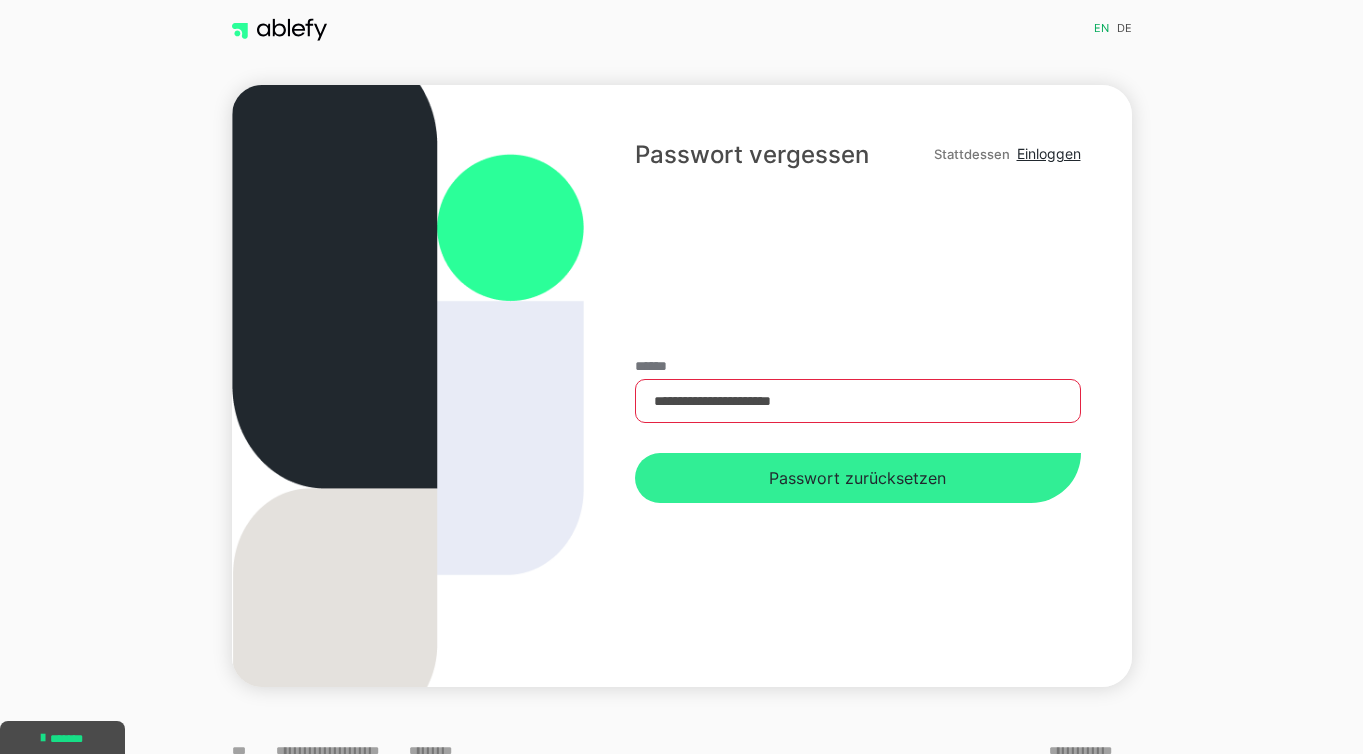 click on "Passwort zurücksetzen" at bounding box center [857, 478] 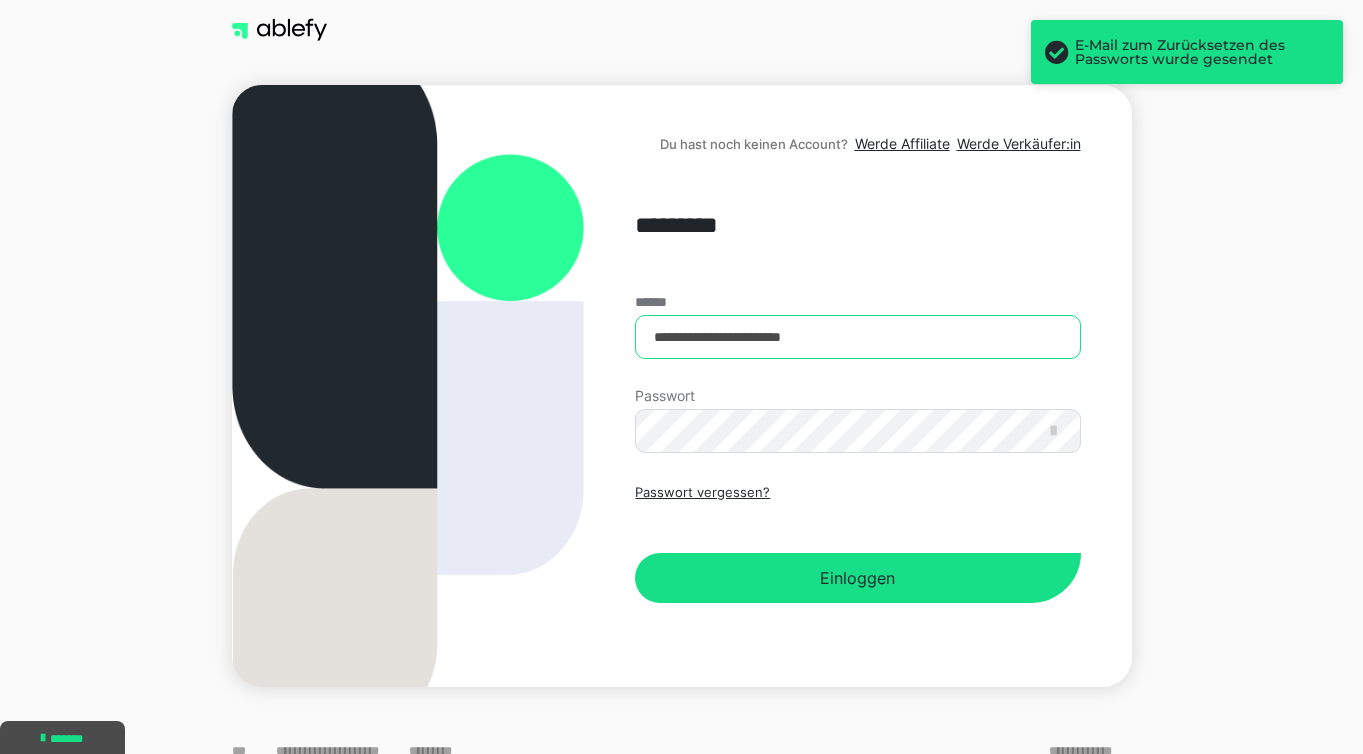 scroll, scrollTop: 0, scrollLeft: 0, axis: both 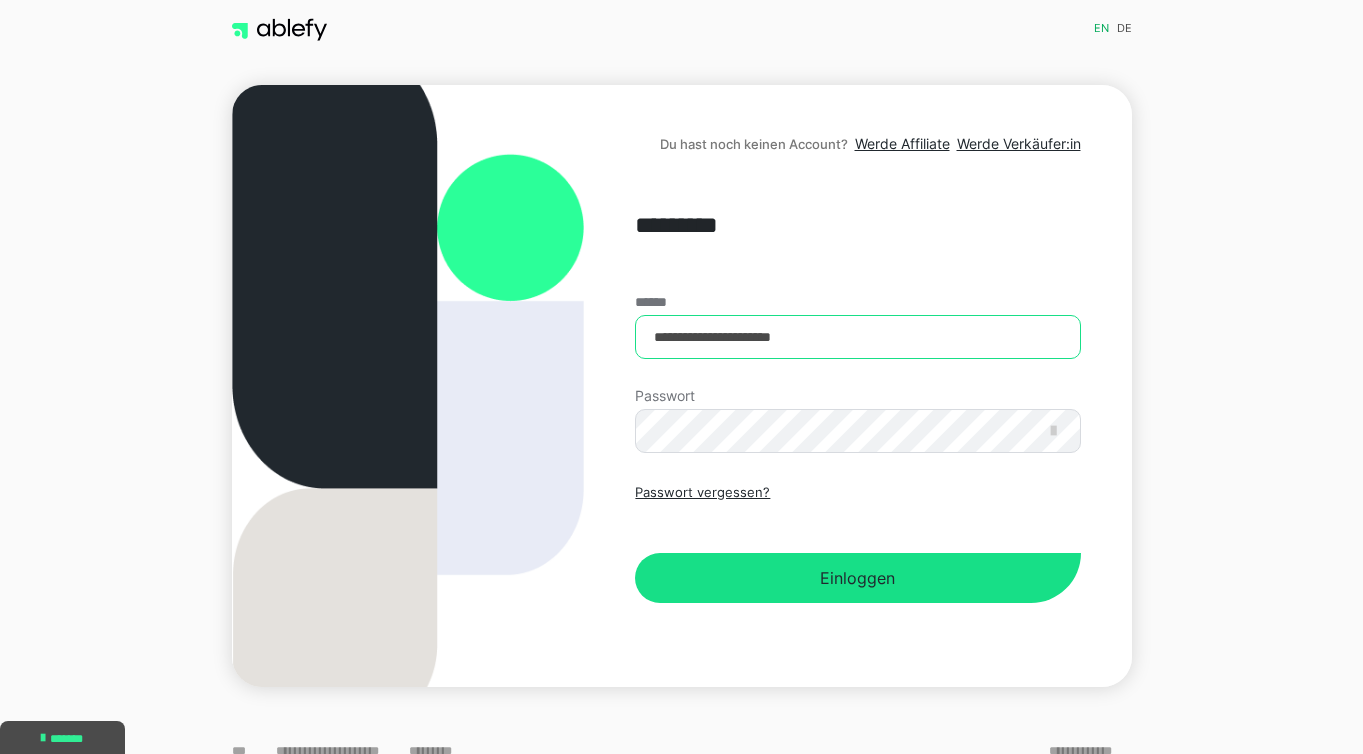 type on "**********" 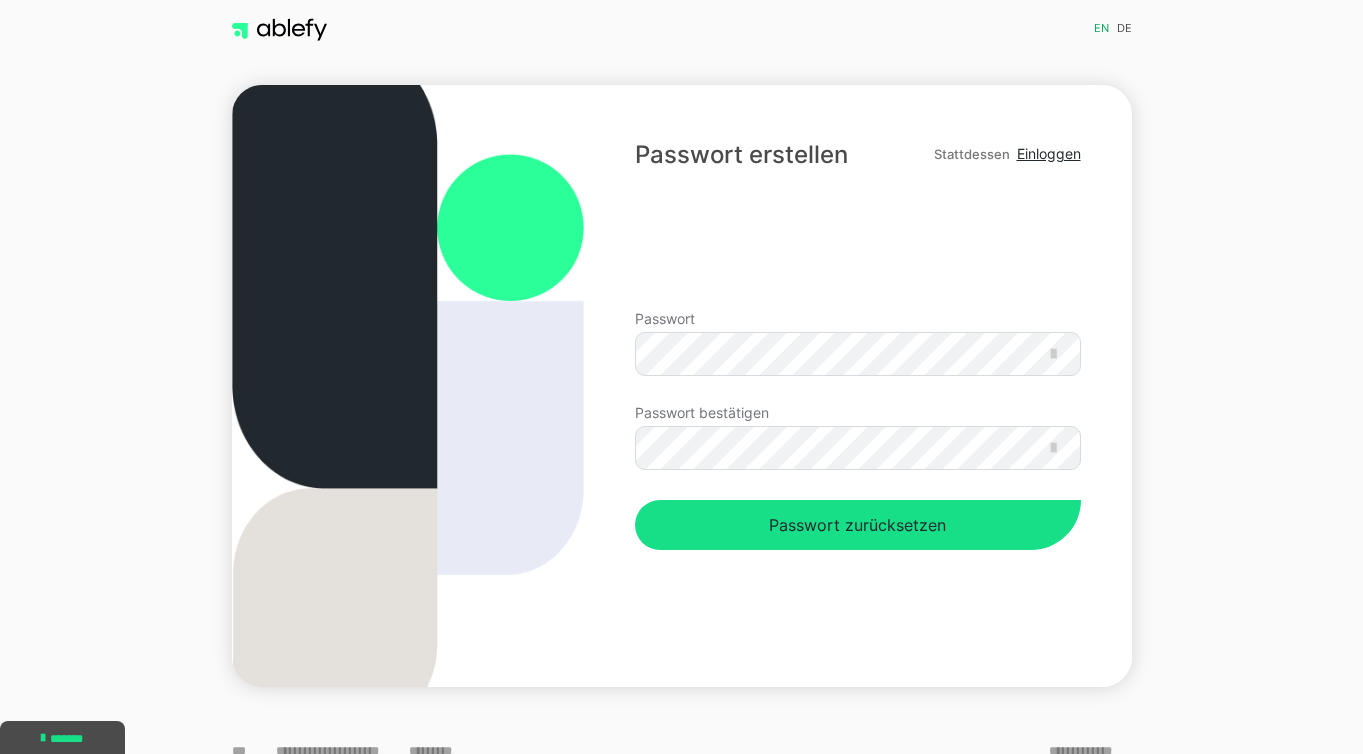 scroll, scrollTop: 0, scrollLeft: 0, axis: both 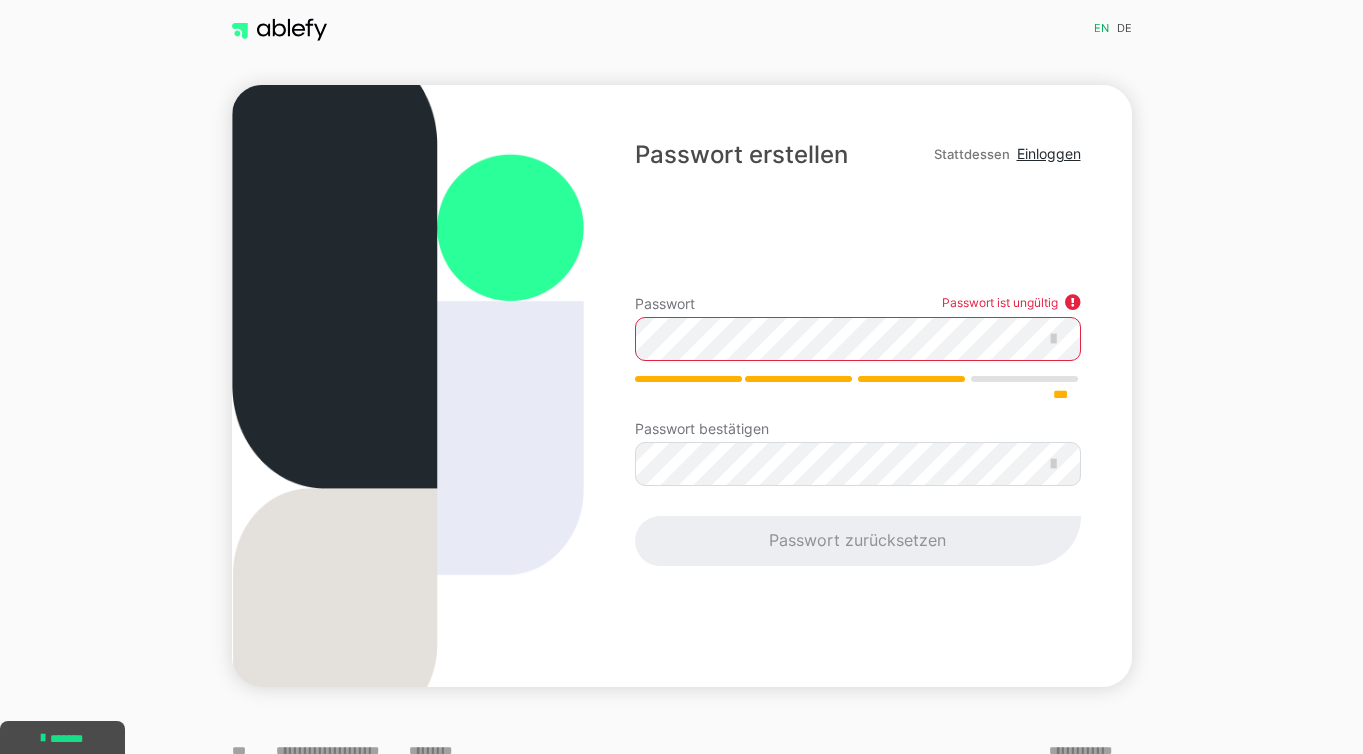 click on "Passwort Passwort ist ungültig *** Passwort bestätigen Passwort zurücksetzen" at bounding box center [857, 431] 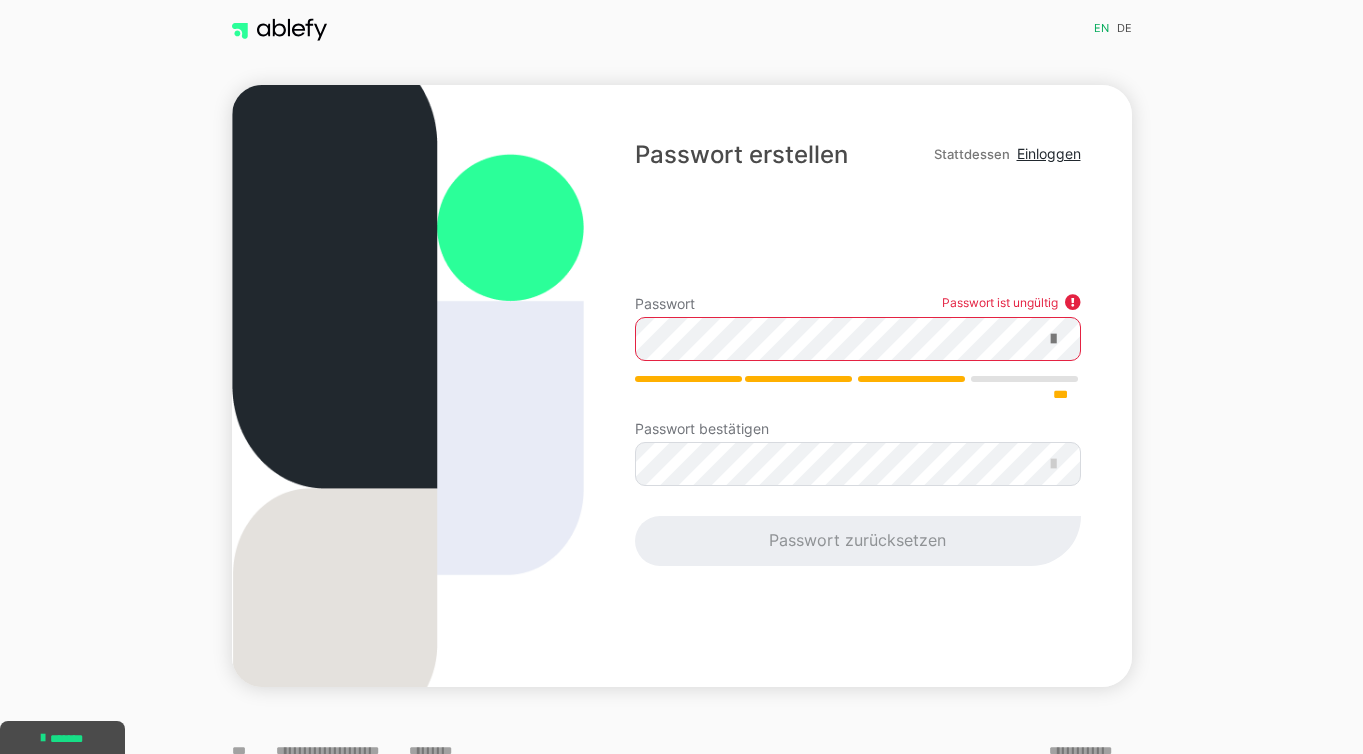 click at bounding box center (1053, 339) 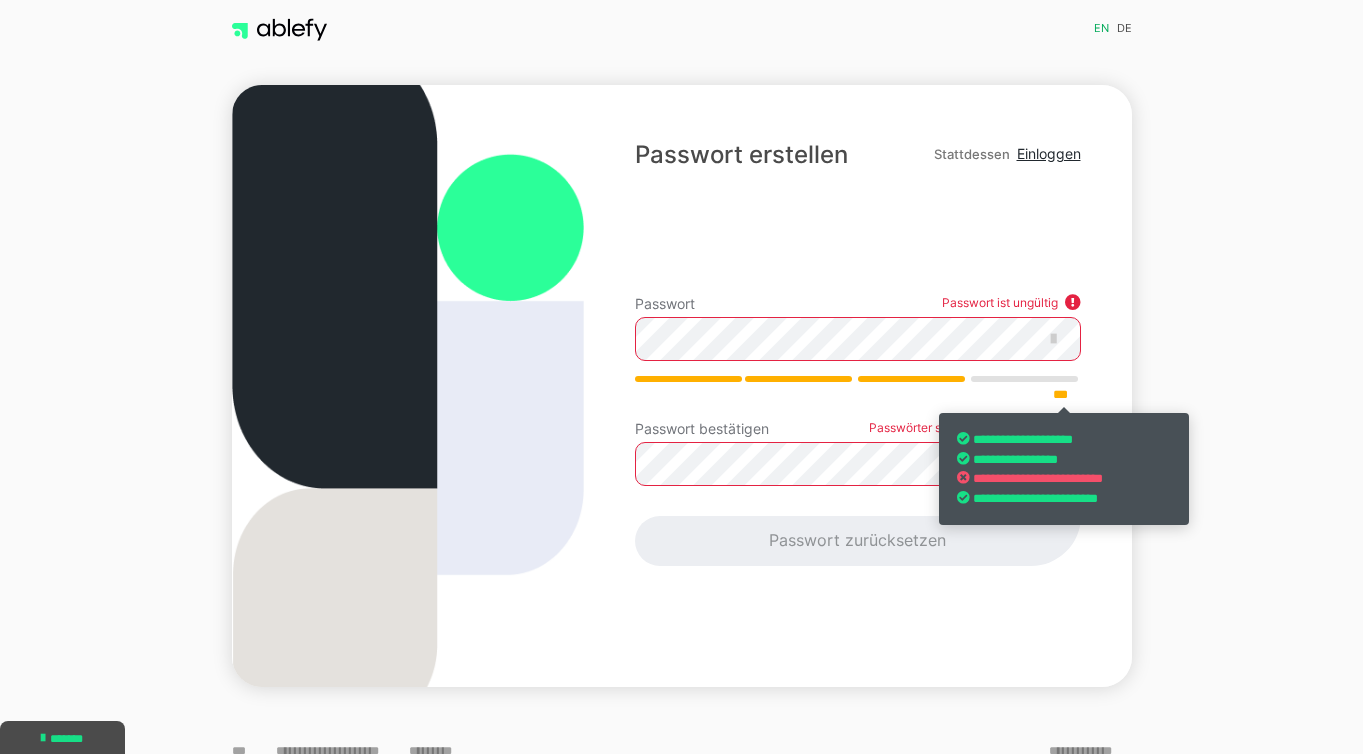 click on "**********" at bounding box center (857, 386) 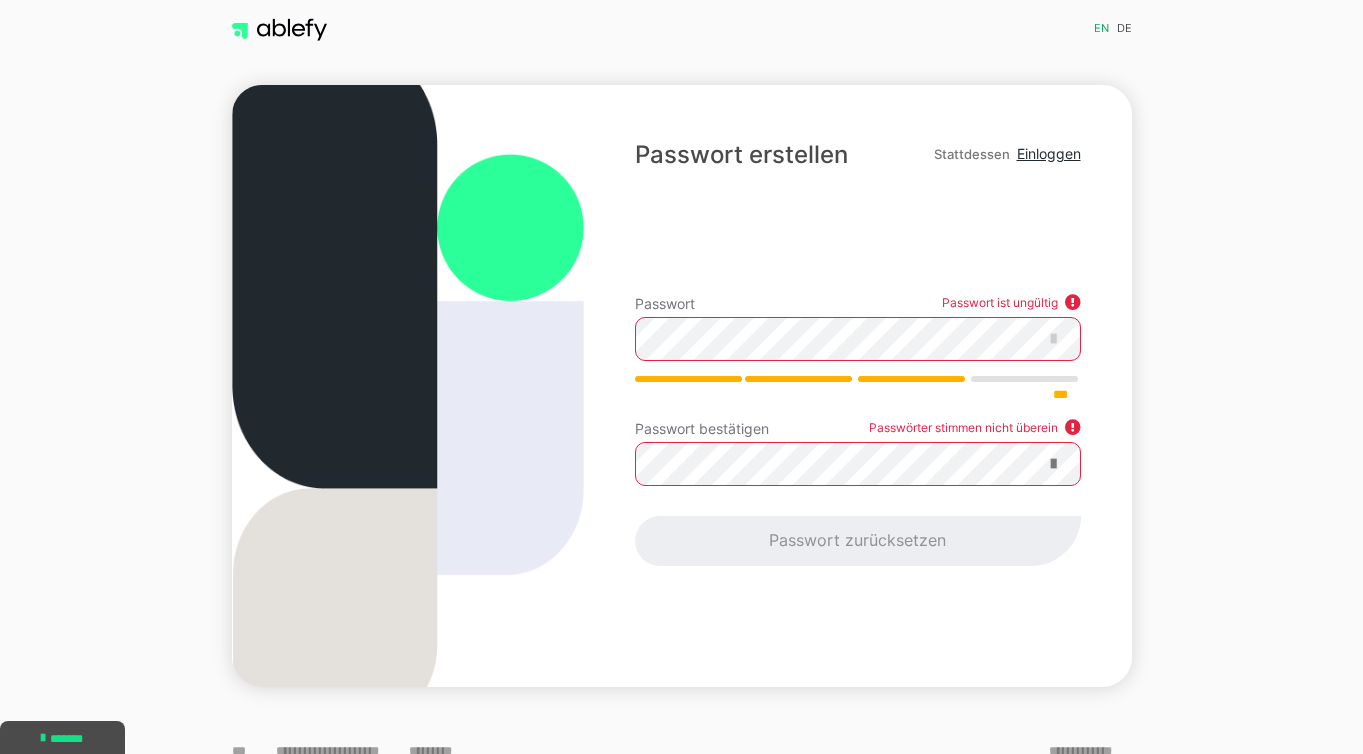 click at bounding box center (1053, 464) 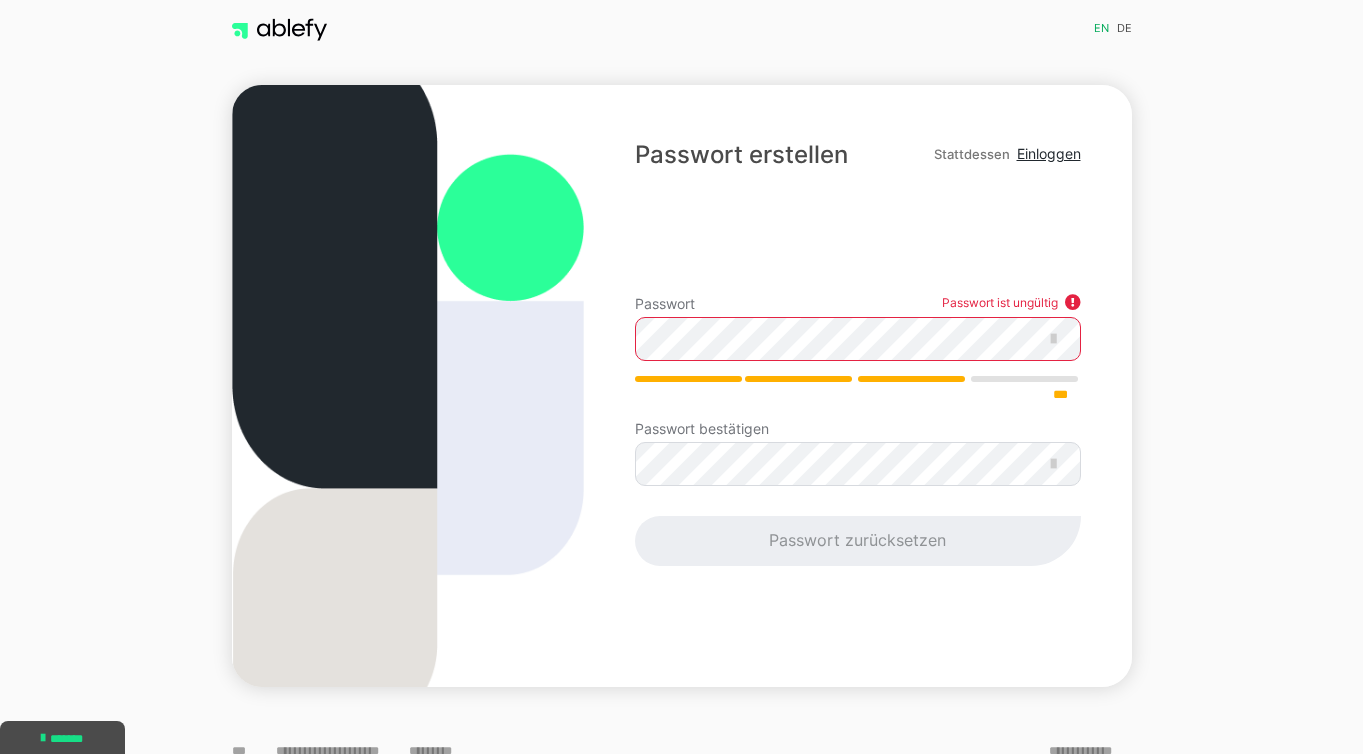 click on "Passwort bestätigen" at bounding box center [857, 454] 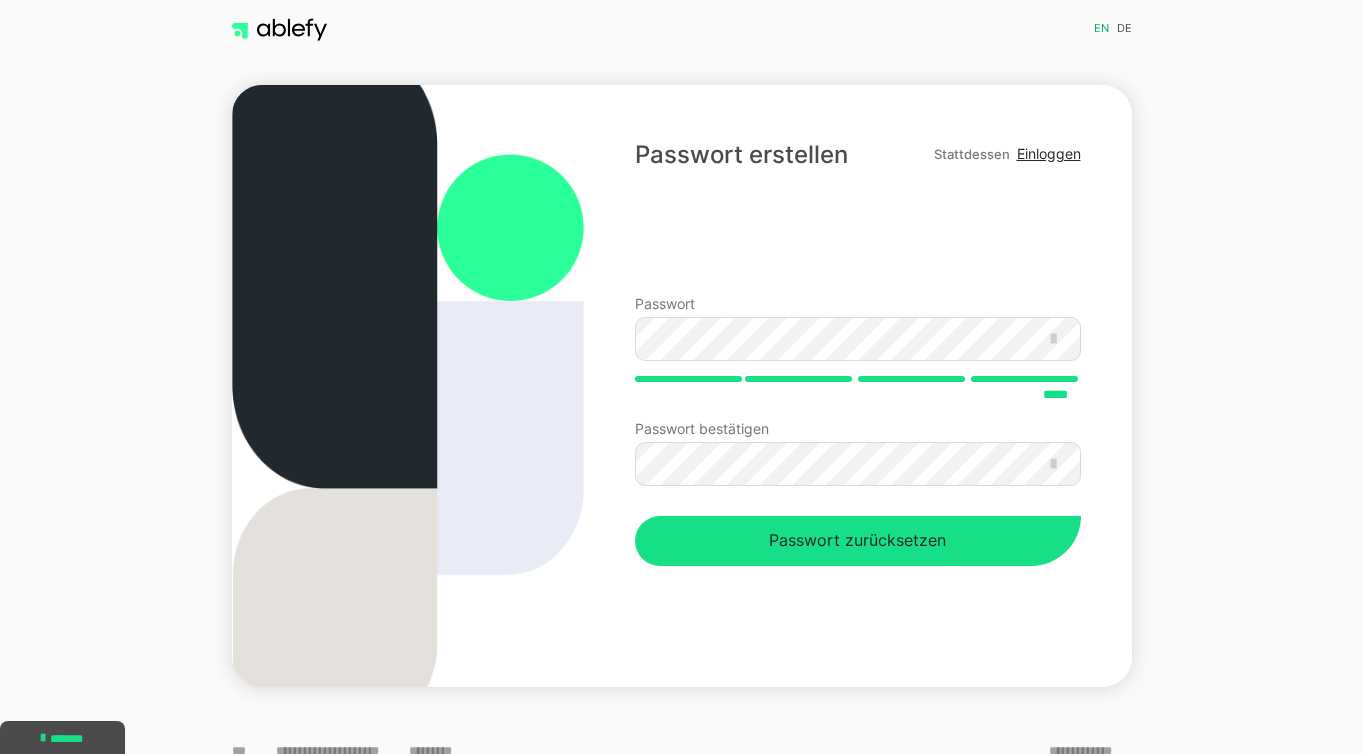 click on "Passwort erstellen Stattdessen Einloggen Passwort ***** Passwort bestätigen Passwort zurücksetzen" at bounding box center [681, 386] 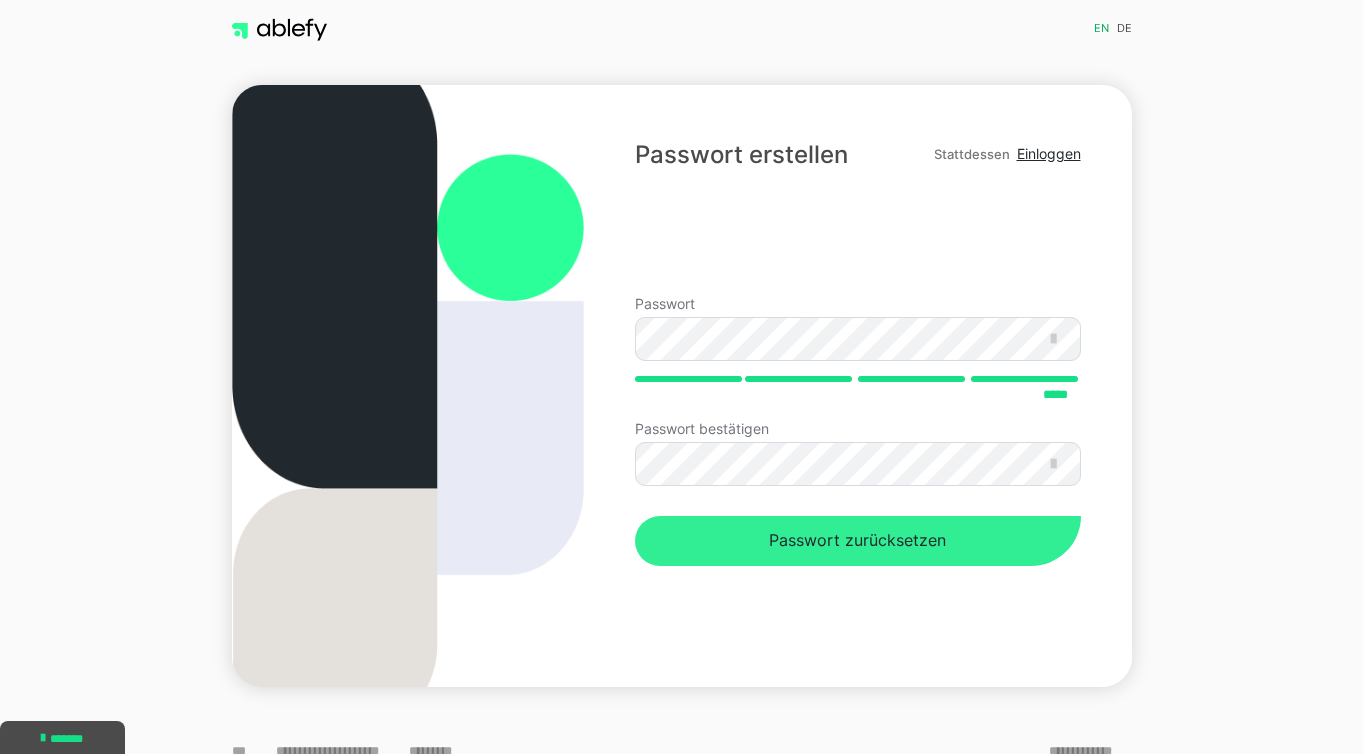 click on "Passwort zurücksetzen" at bounding box center [857, 541] 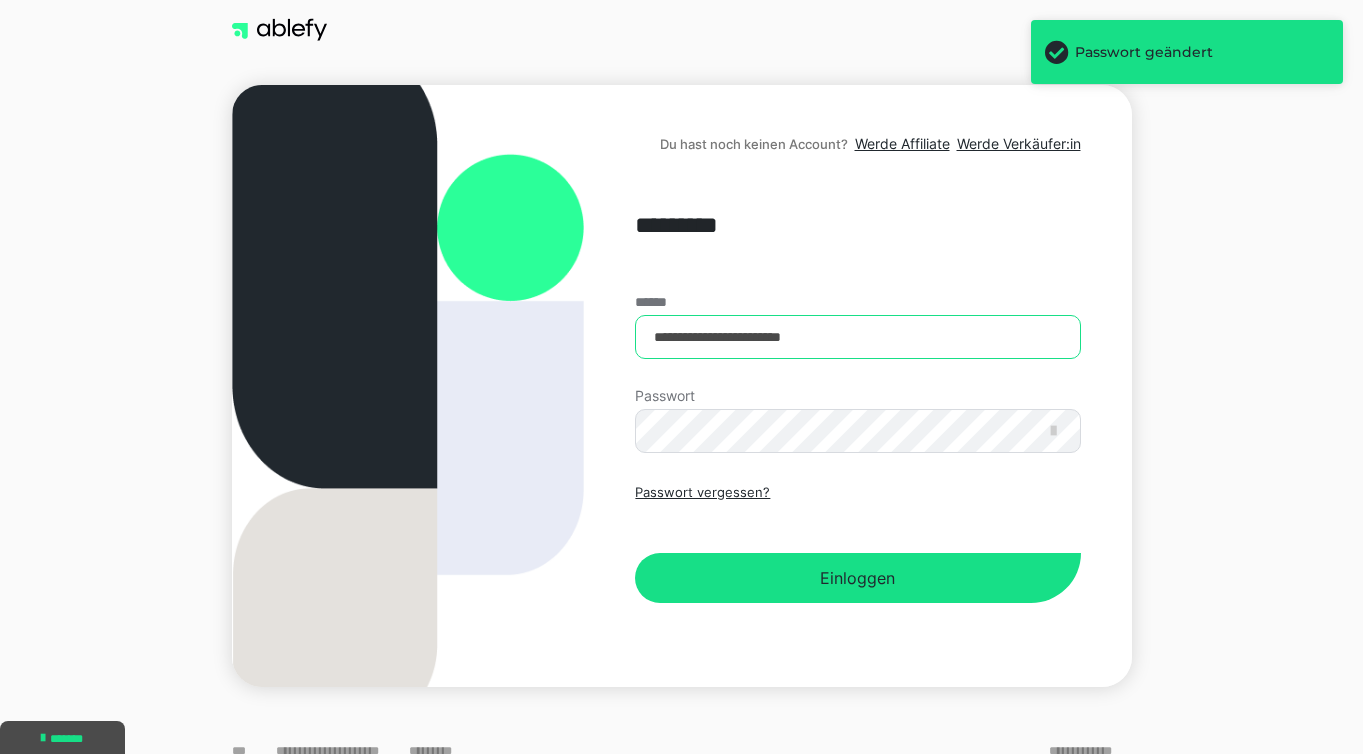 type on "**********" 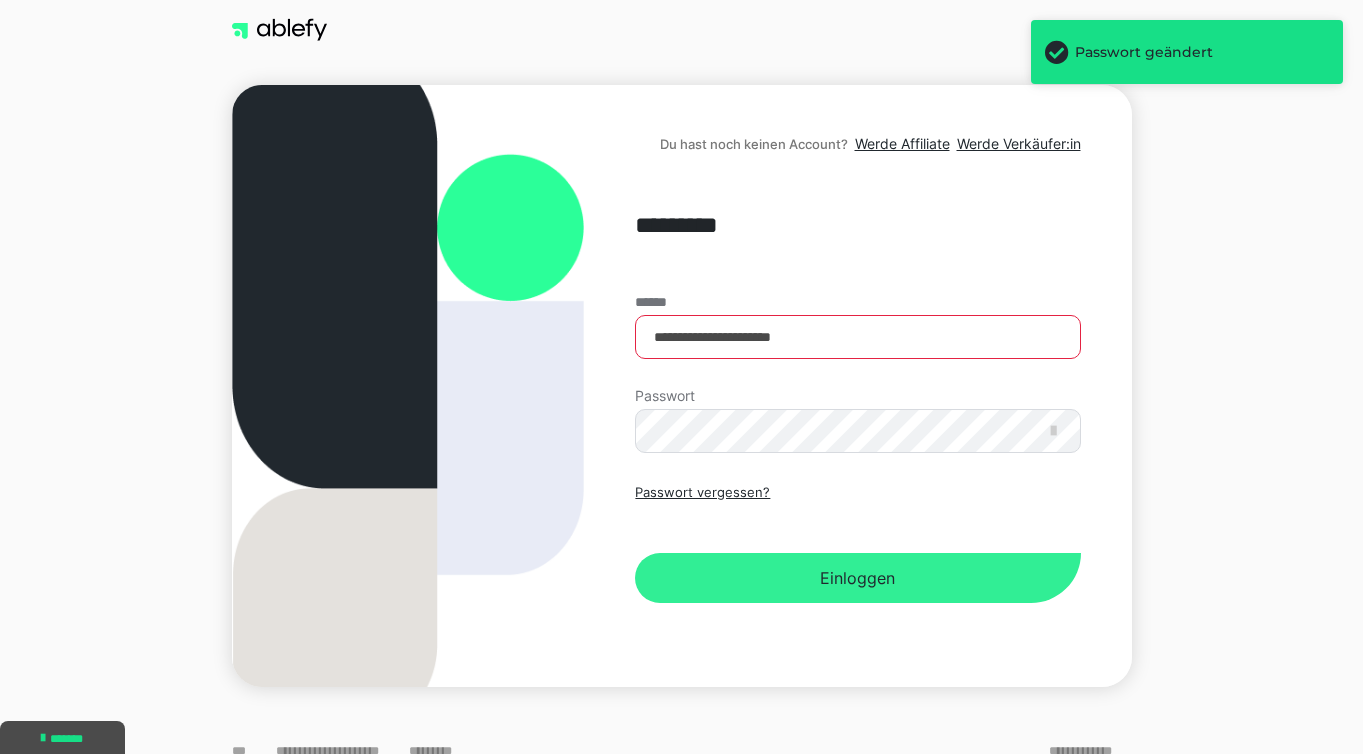 click on "Einloggen" at bounding box center [857, 578] 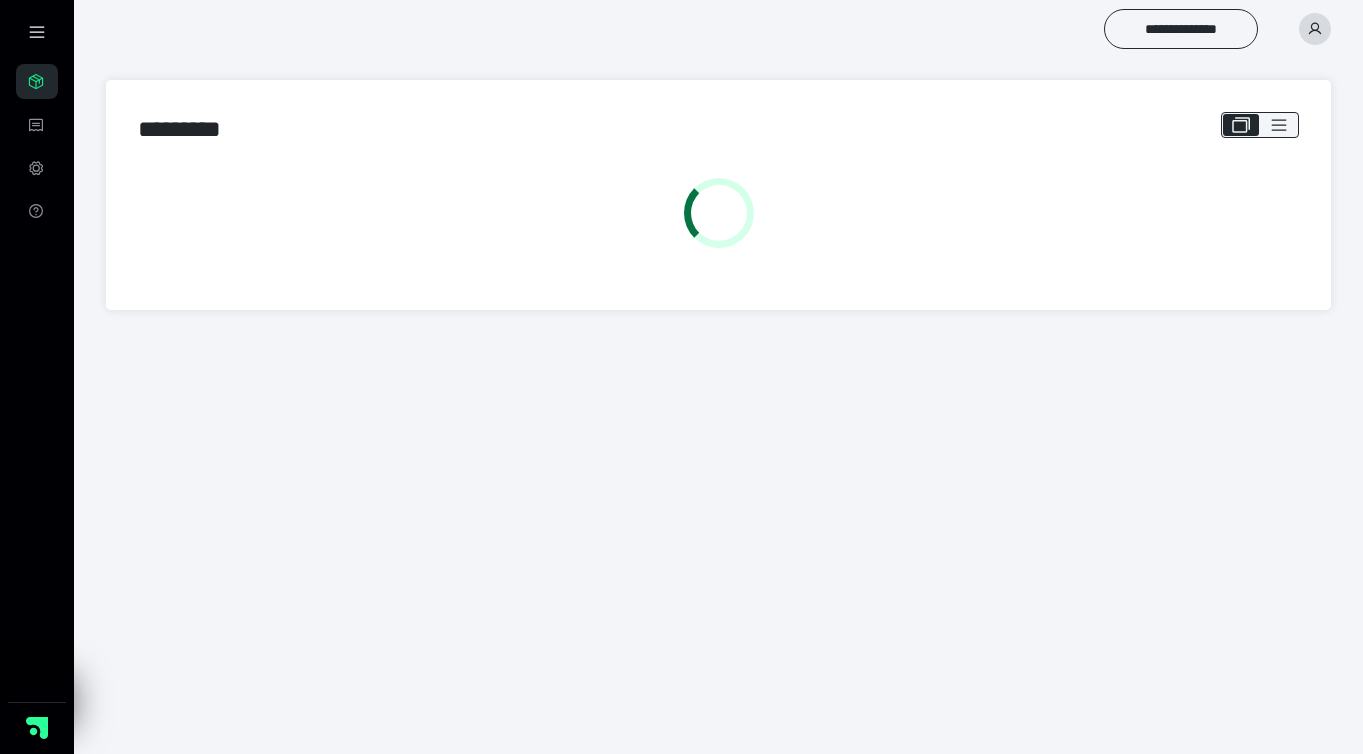 scroll, scrollTop: 0, scrollLeft: 0, axis: both 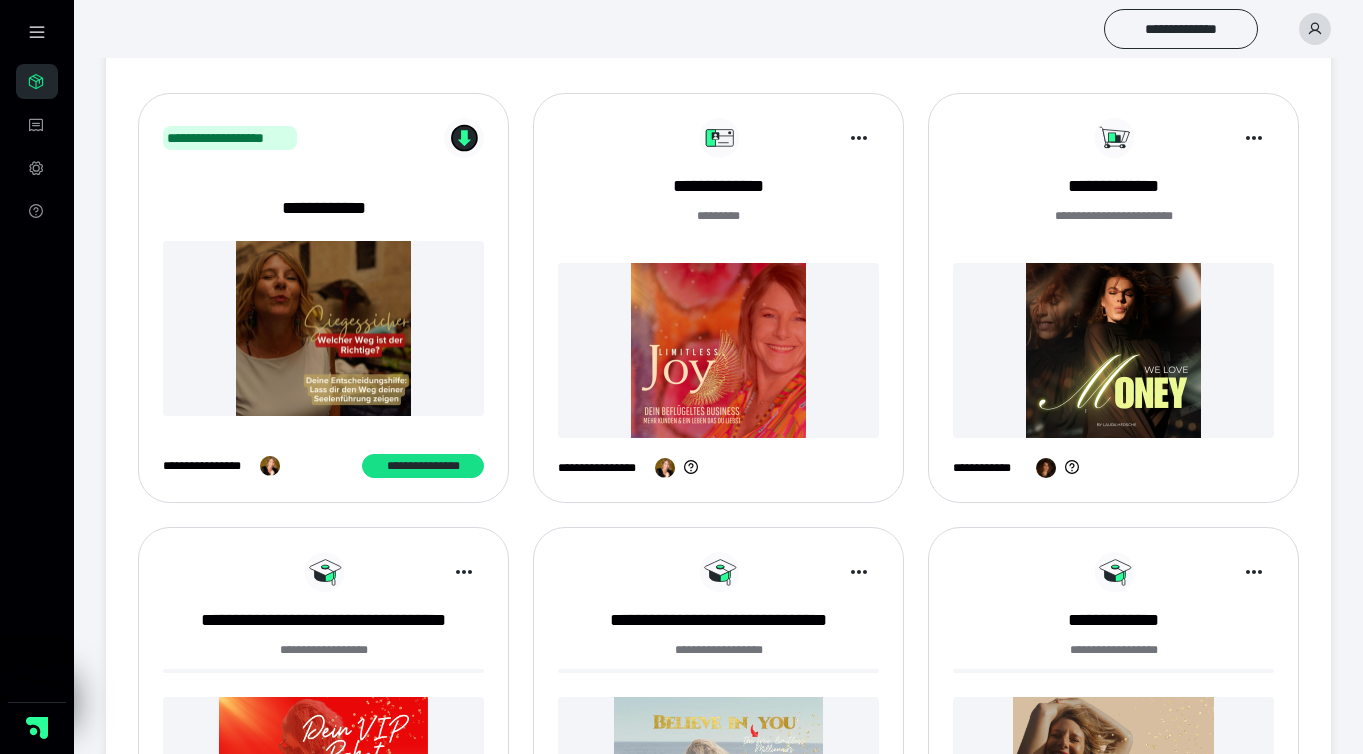click at bounding box center (718, 350) 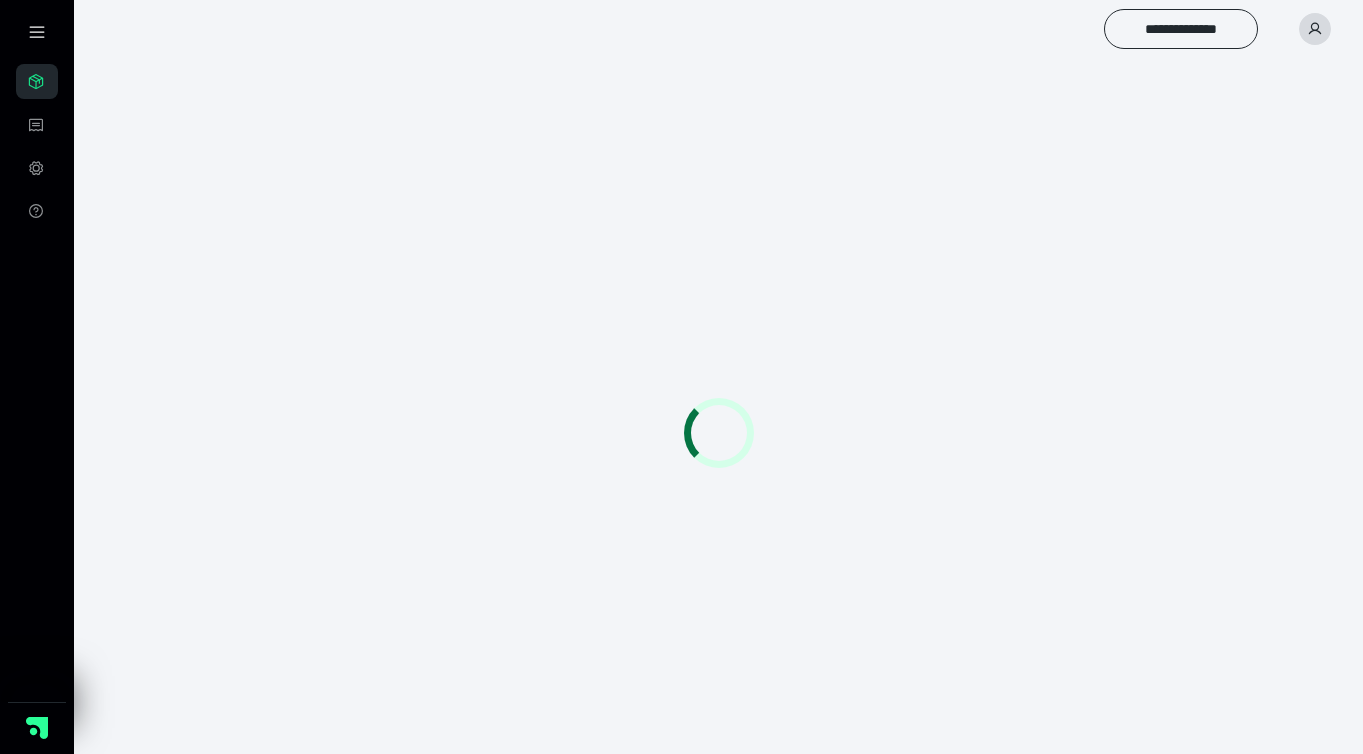 scroll, scrollTop: 0, scrollLeft: 0, axis: both 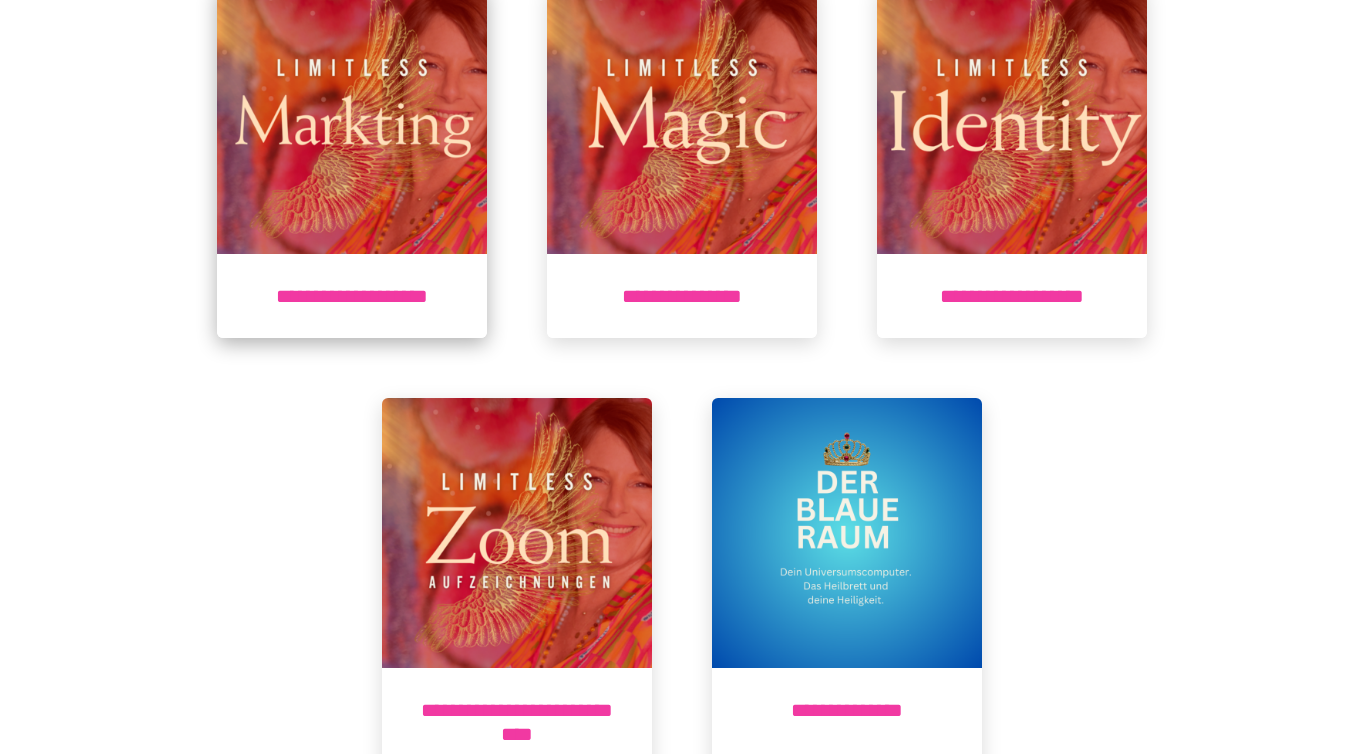 click at bounding box center (352, 119) 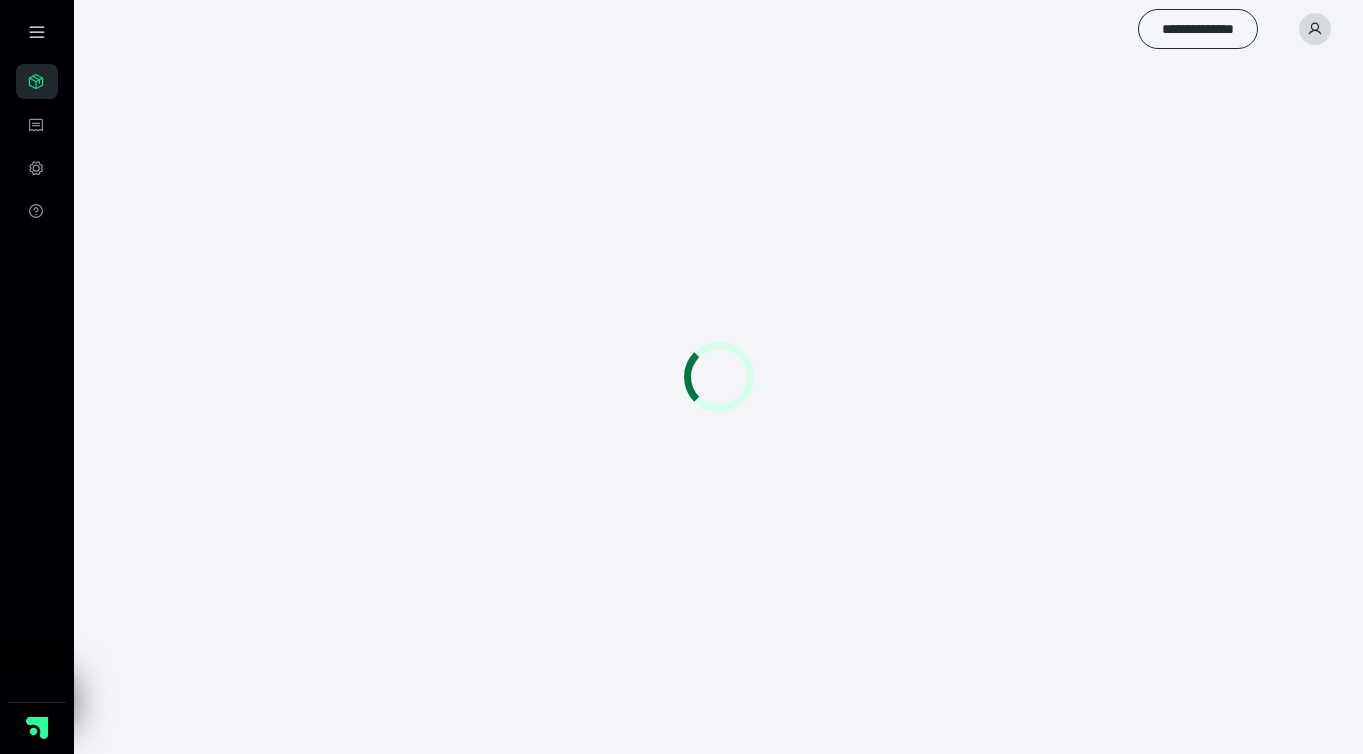 scroll, scrollTop: 0, scrollLeft: 0, axis: both 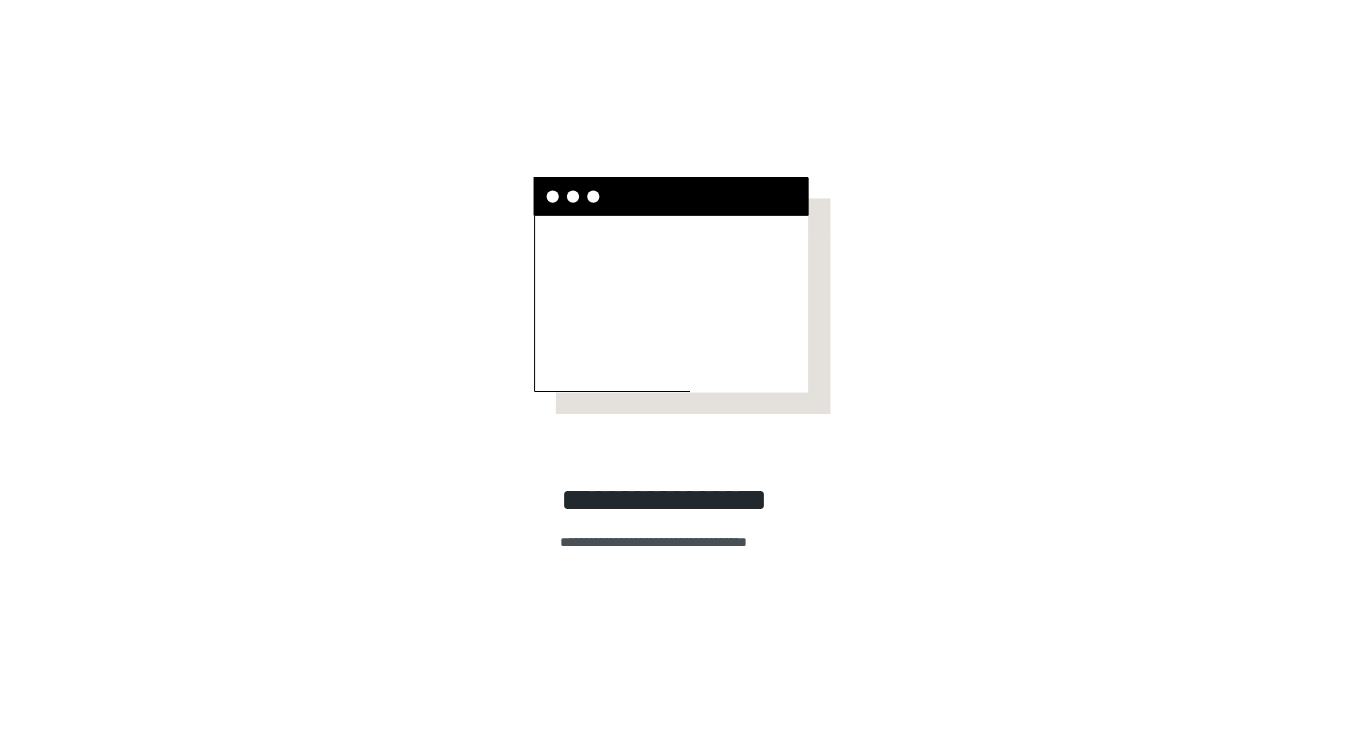 click on "**********" at bounding box center [681, 377] 